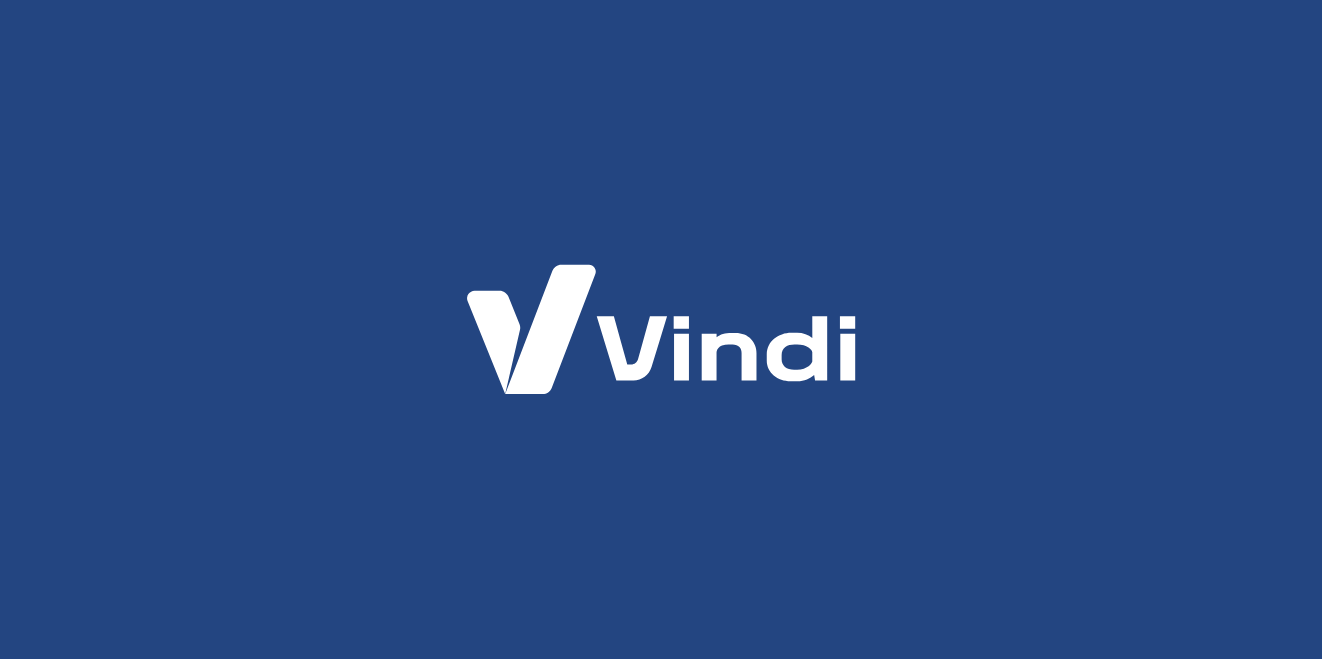 scroll, scrollTop: 0, scrollLeft: 0, axis: both 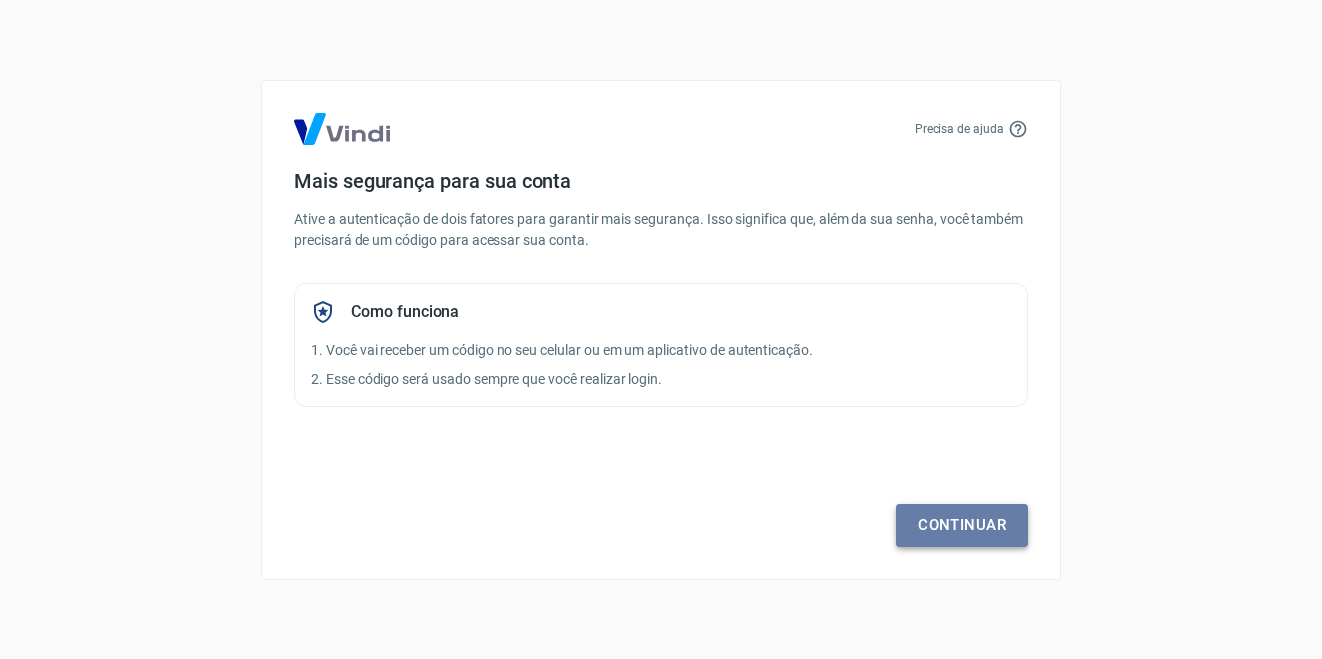 click on "Continuar" at bounding box center [962, 525] 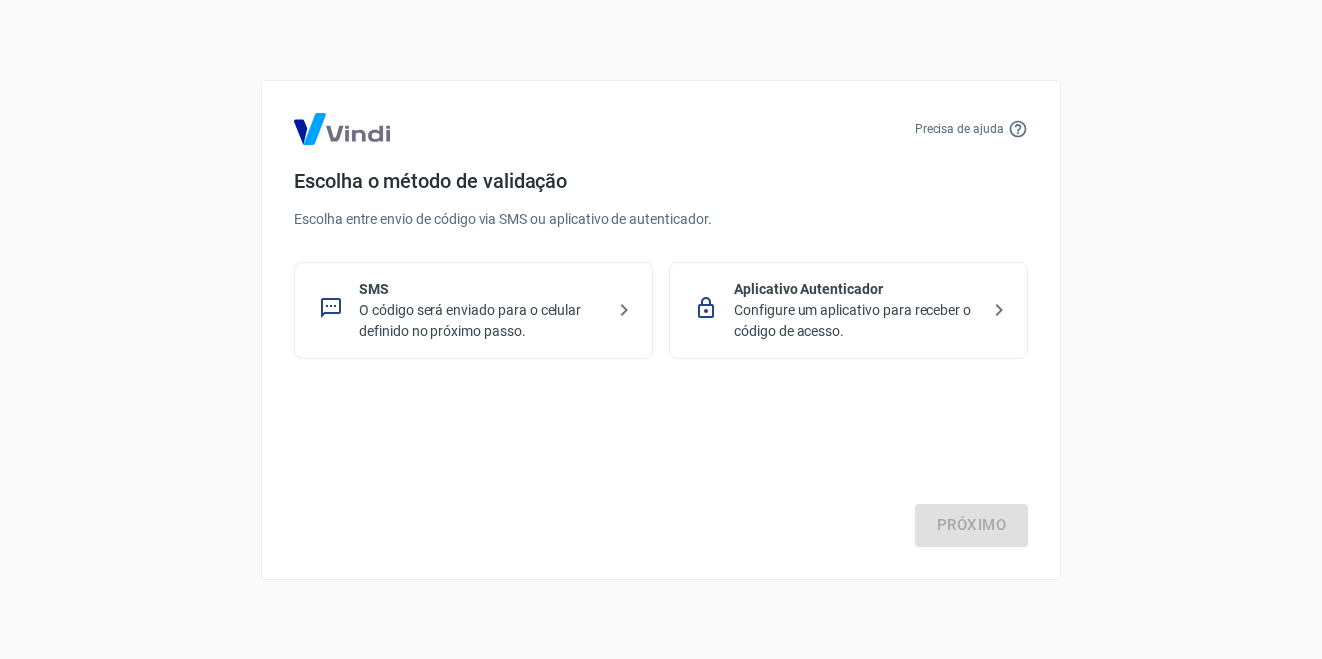 click on "O código será enviado para o celular definido no próximo passo." at bounding box center (481, 321) 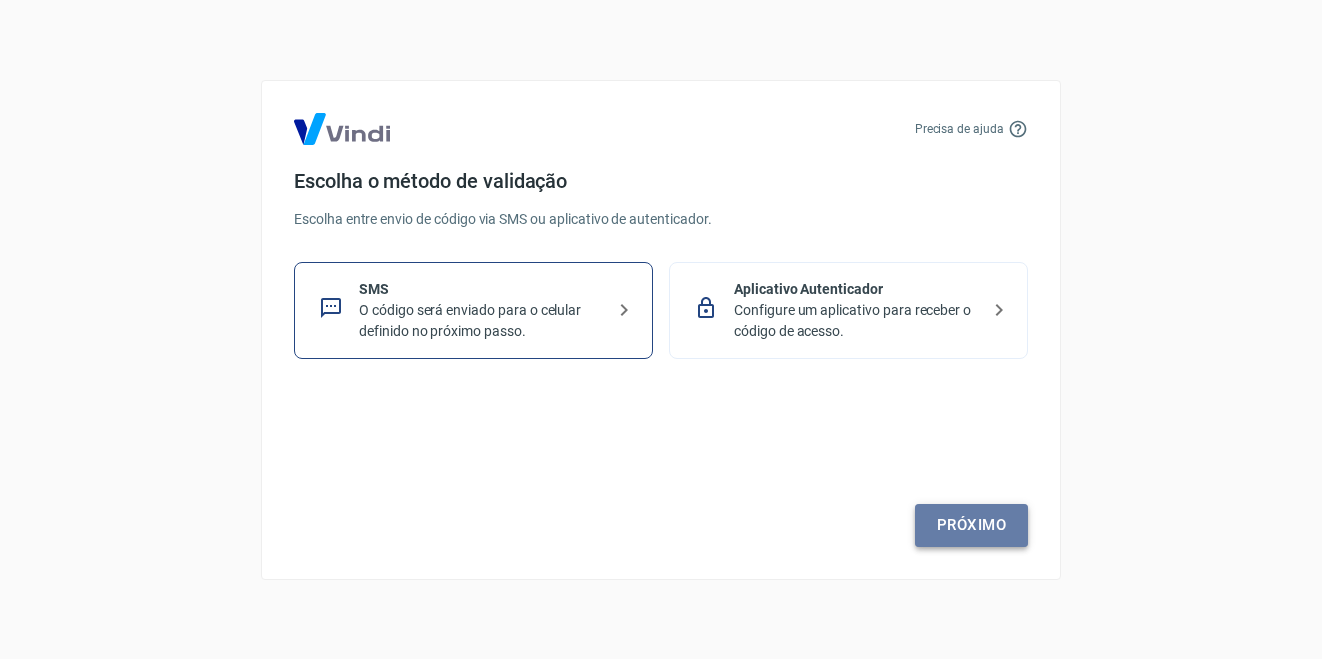 click on "Próximo" at bounding box center (971, 525) 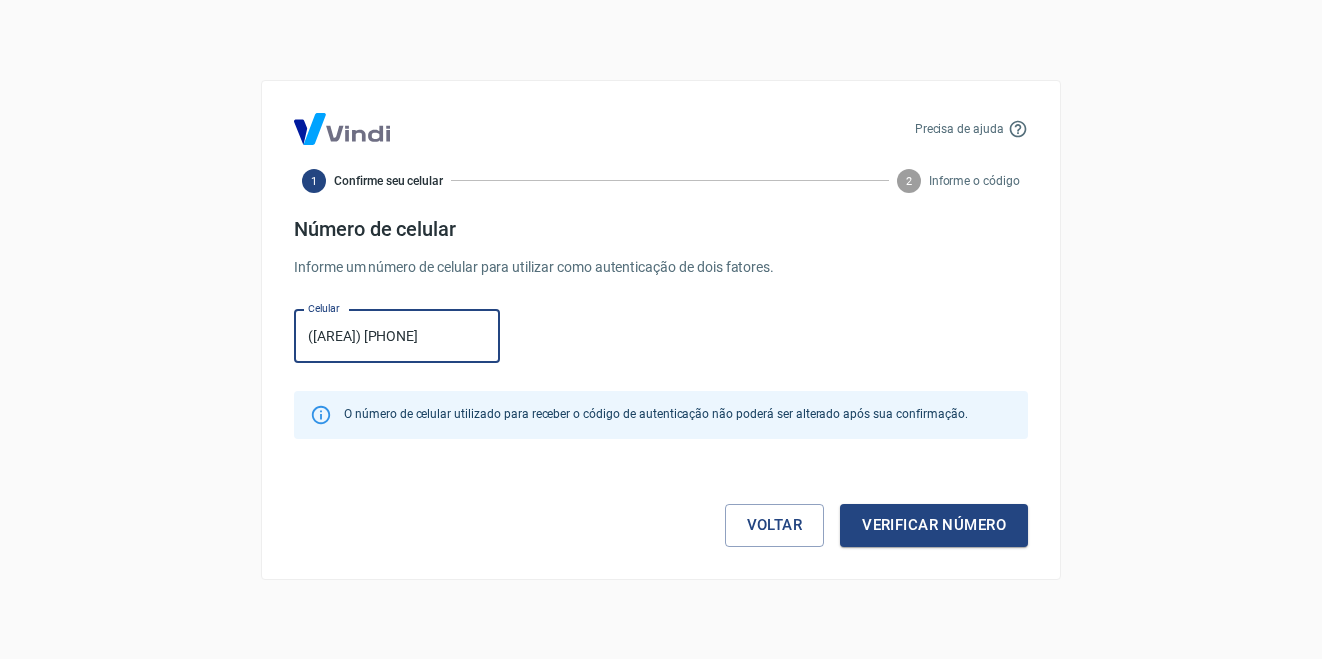 type on "([AREA]) [PHONE]" 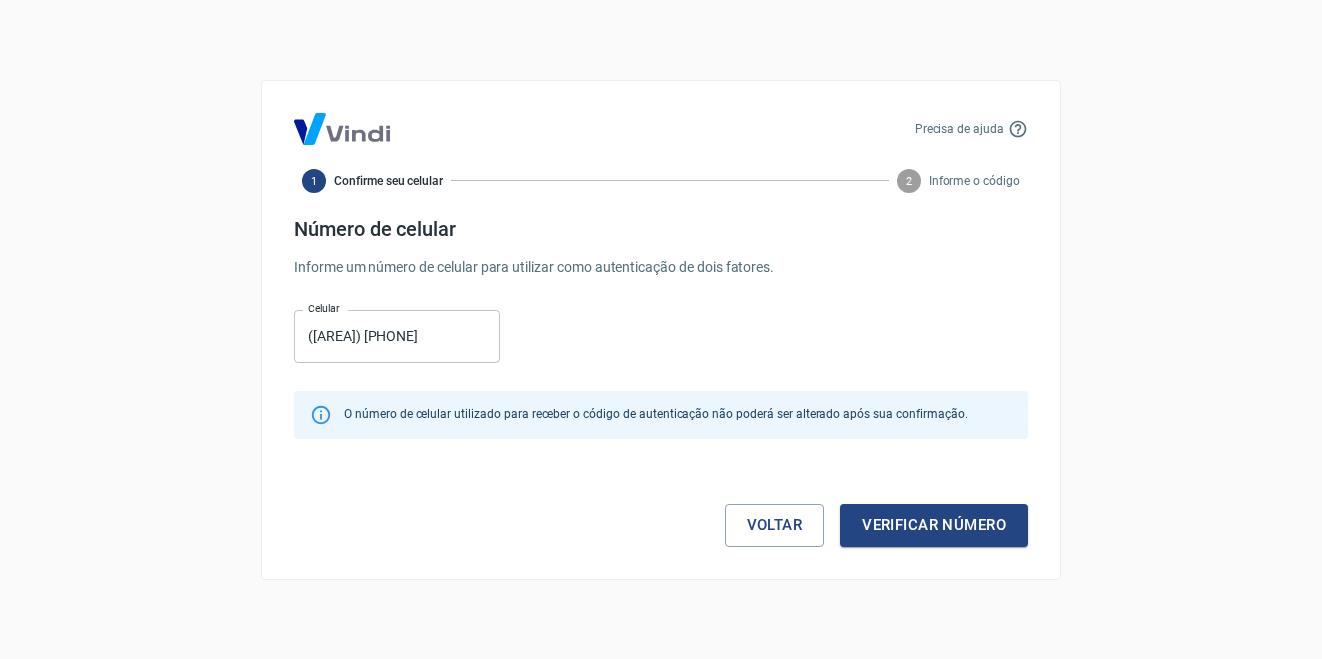 click on "Celular ([AREA]) [PHONE] Celular" at bounding box center (661, 334) 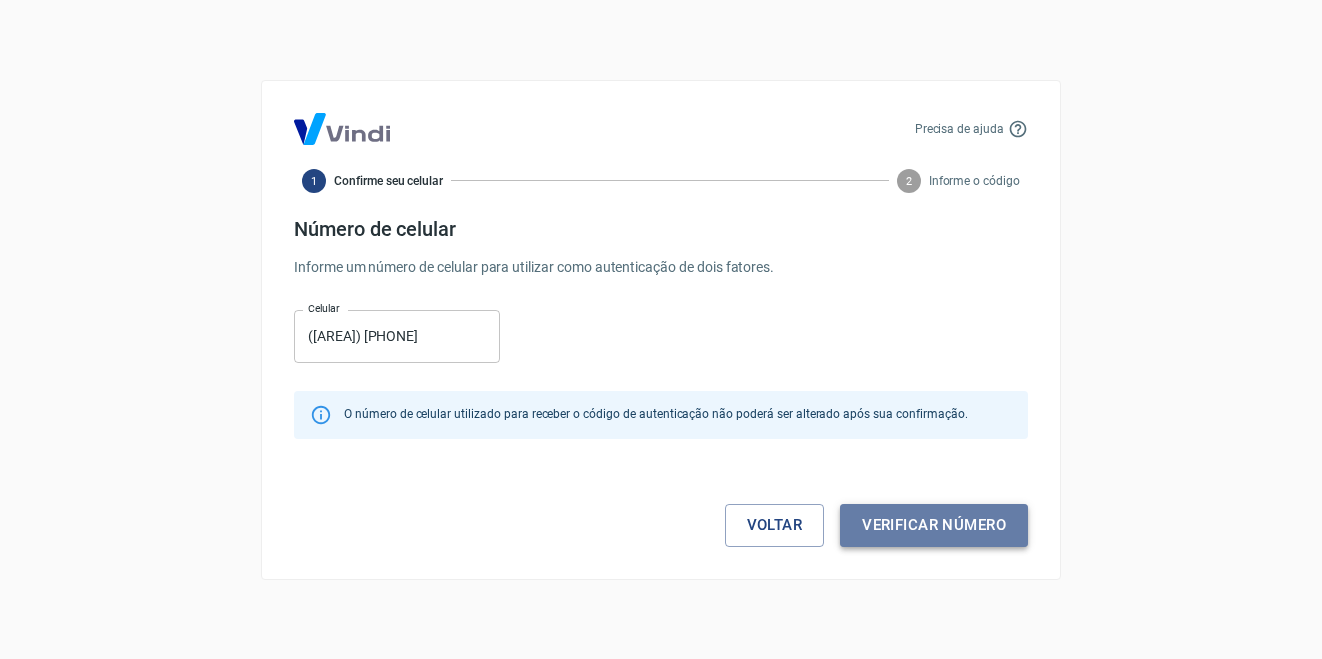 click on "Verificar número" at bounding box center [934, 525] 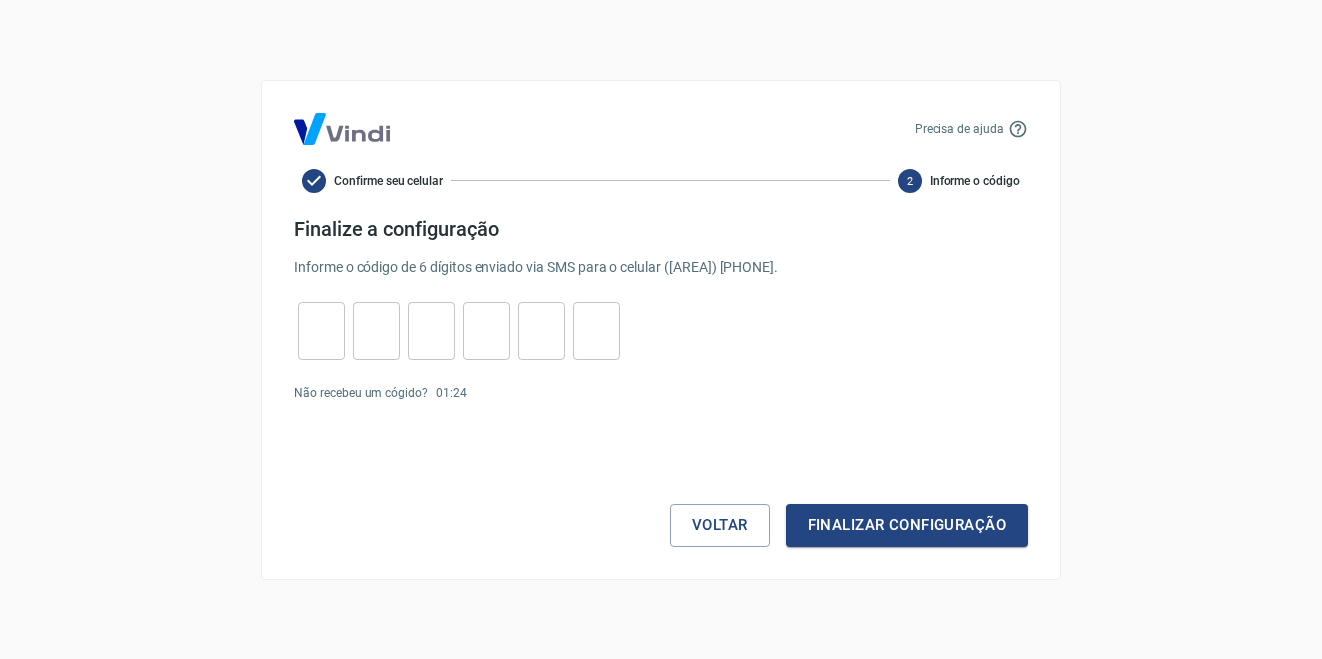click at bounding box center [321, 330] 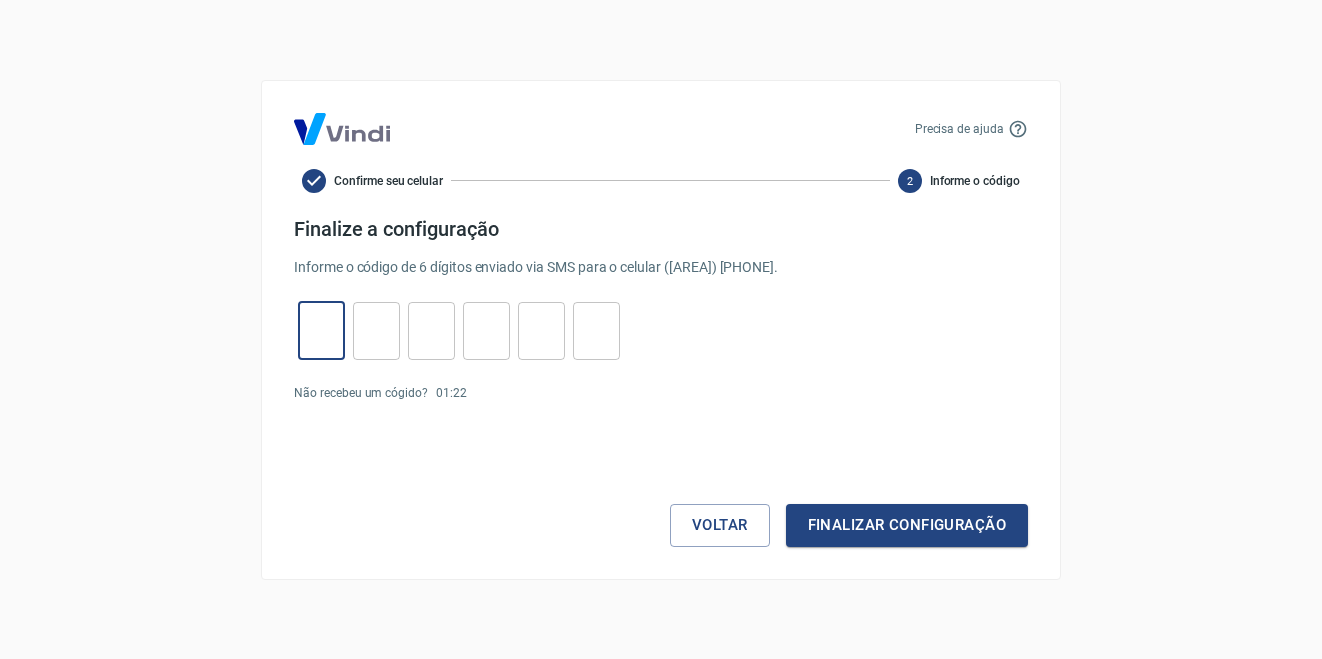 type on "2" 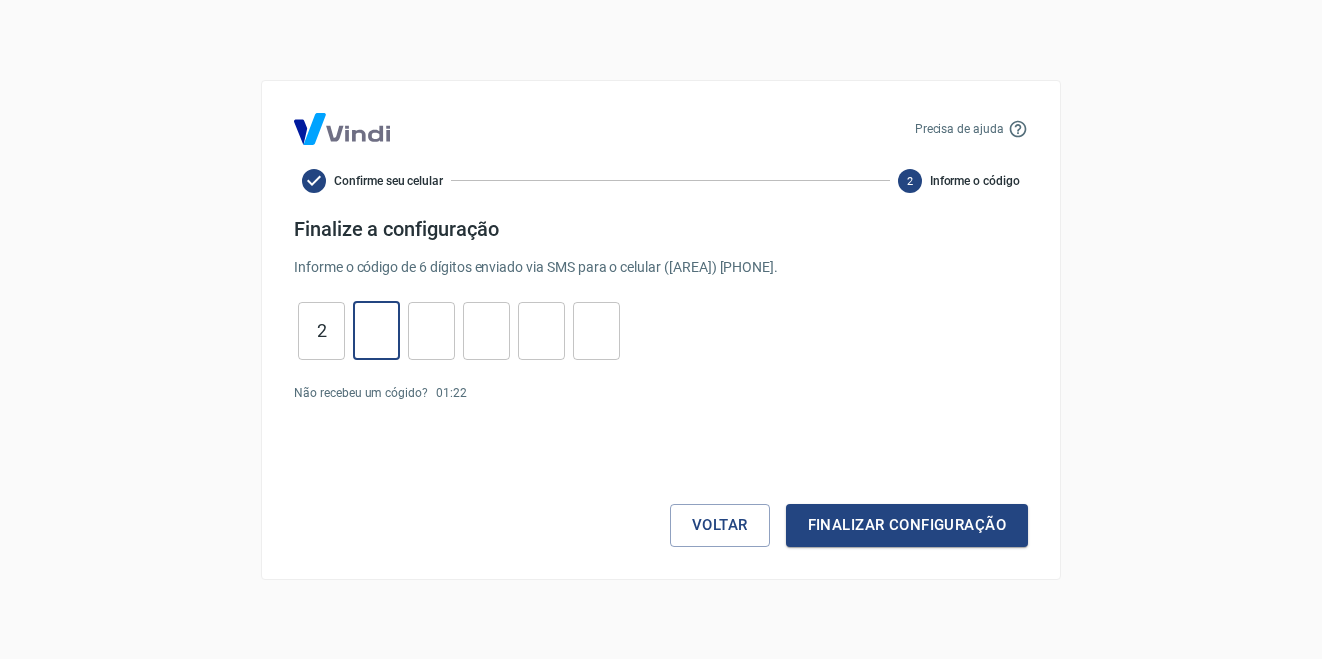 type on "4" 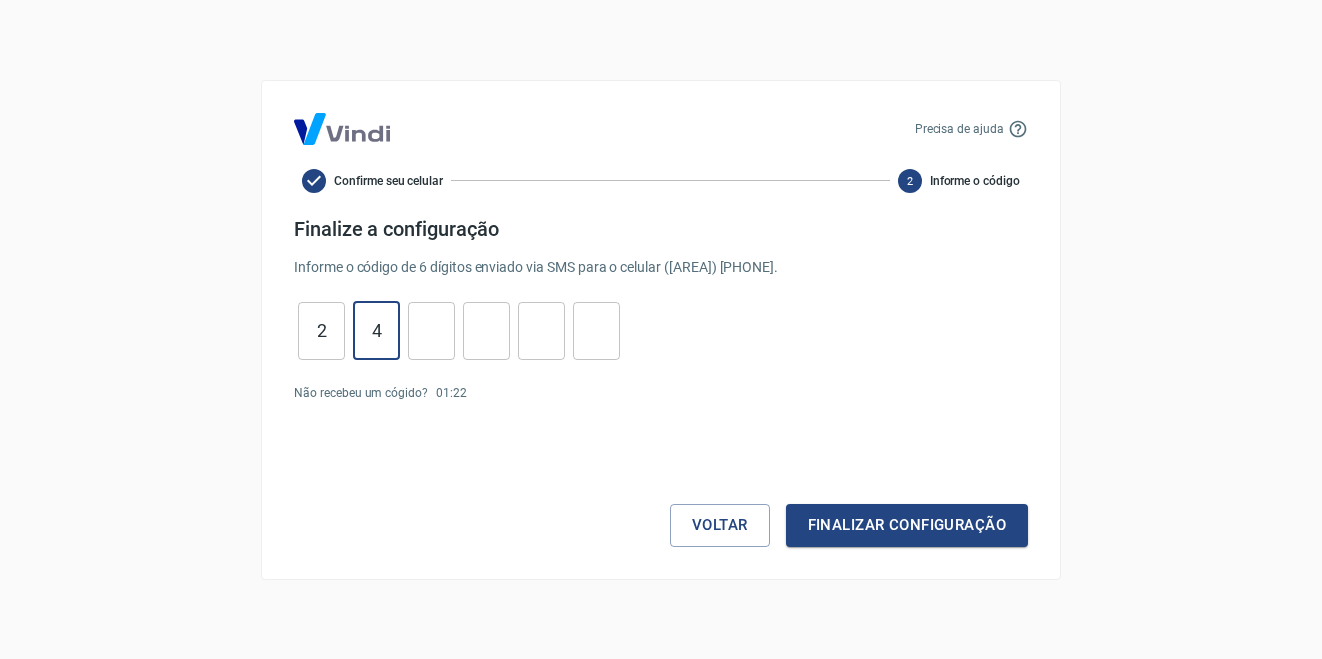 type on "1" 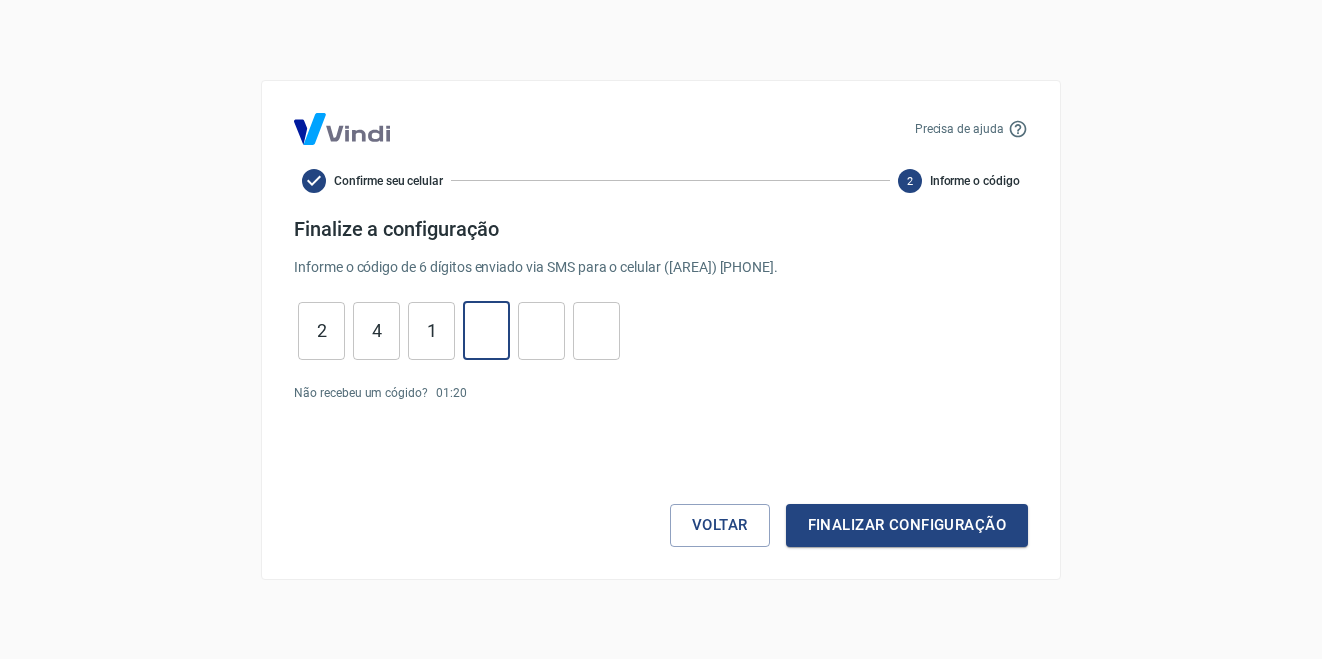 type on "6" 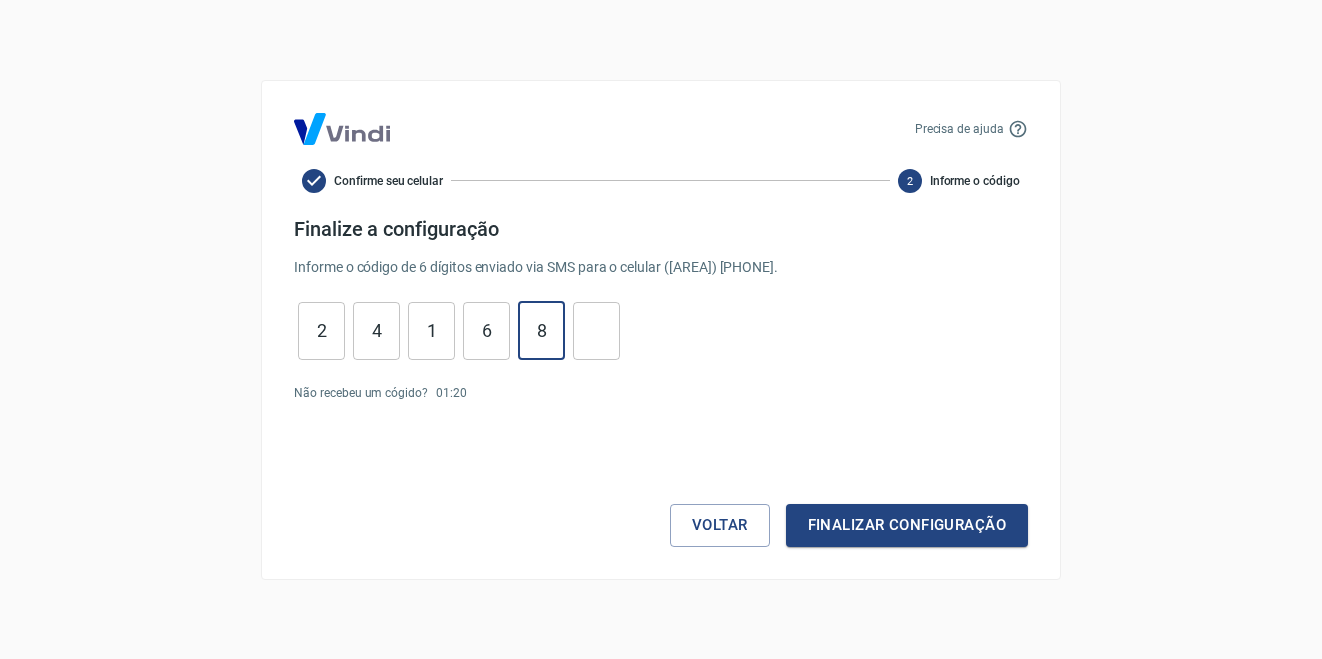 type on "8" 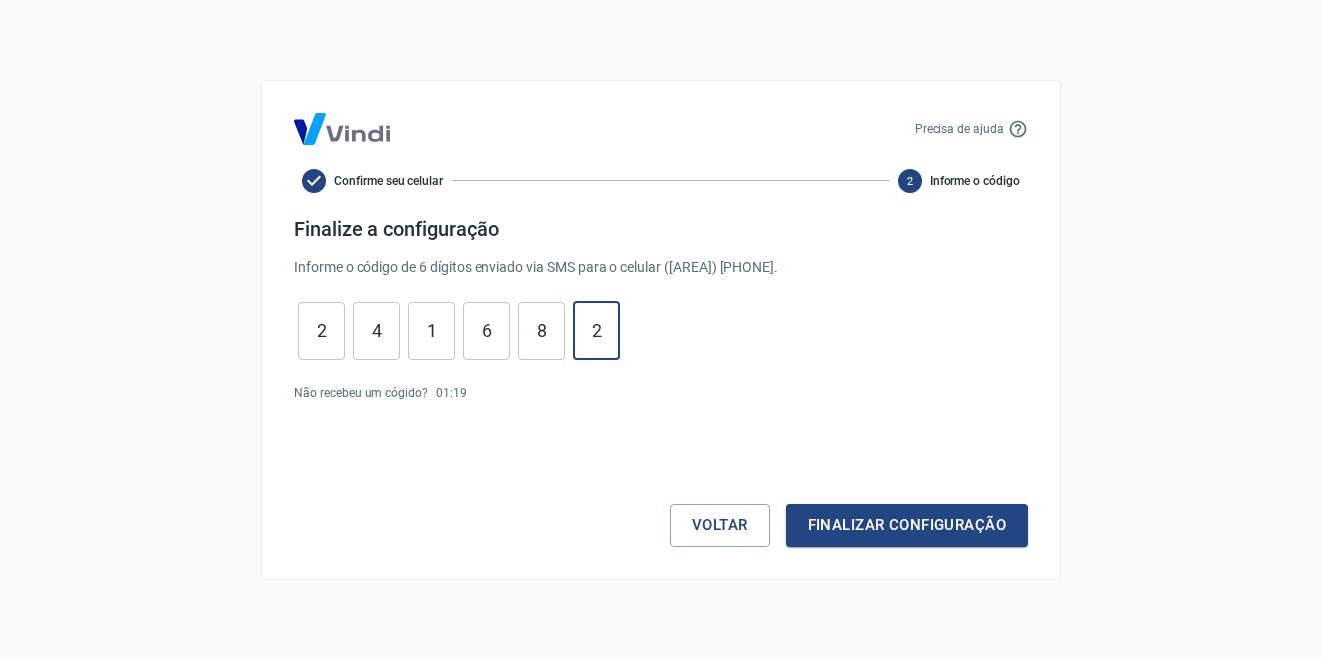 type on "2" 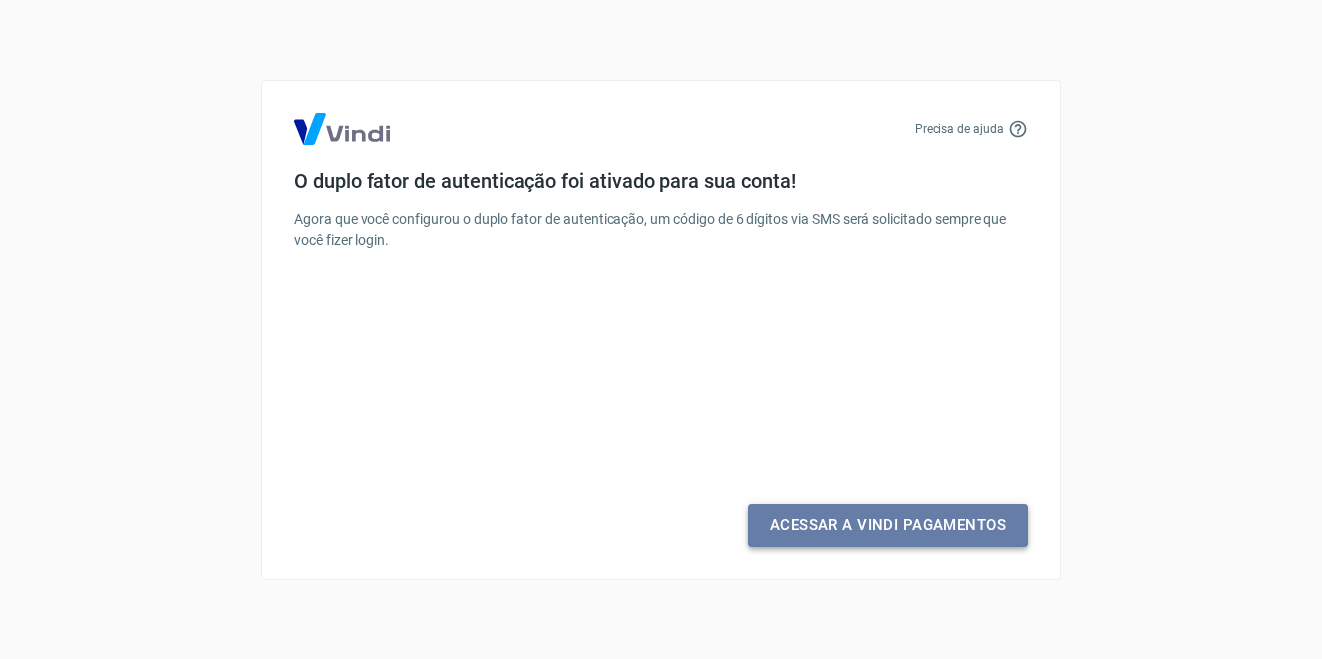 click on "Acessar a Vindi Pagamentos" at bounding box center (888, 525) 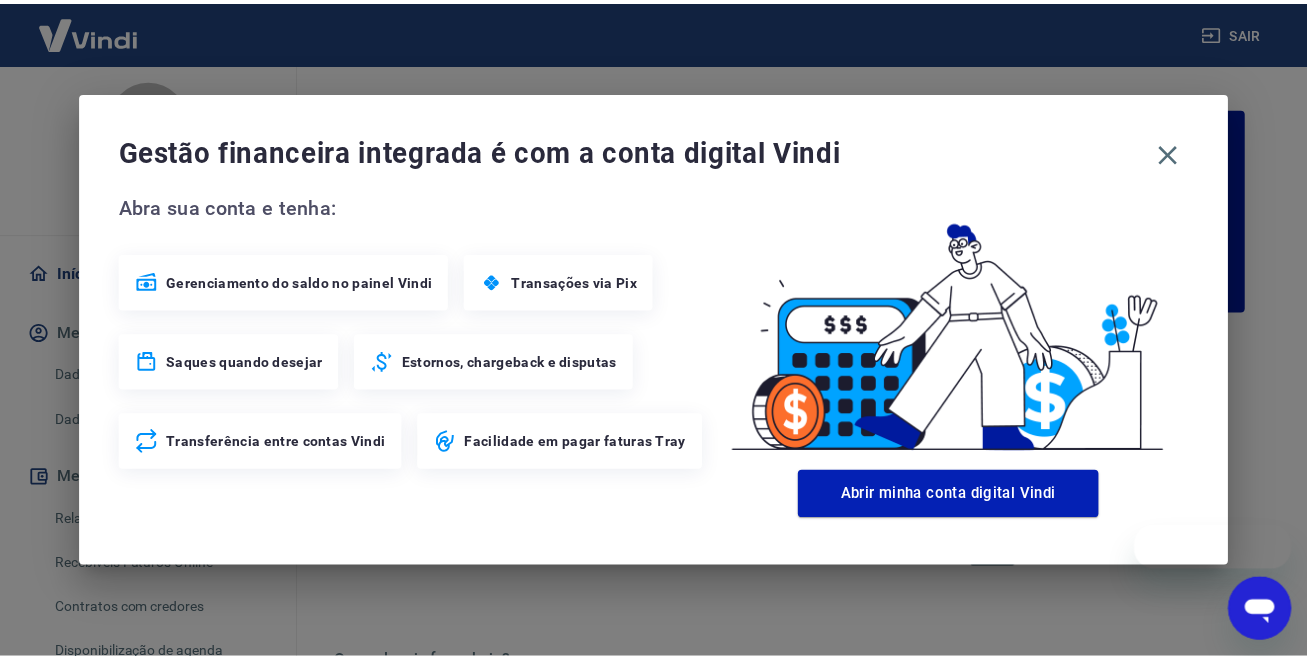 scroll, scrollTop: 0, scrollLeft: 0, axis: both 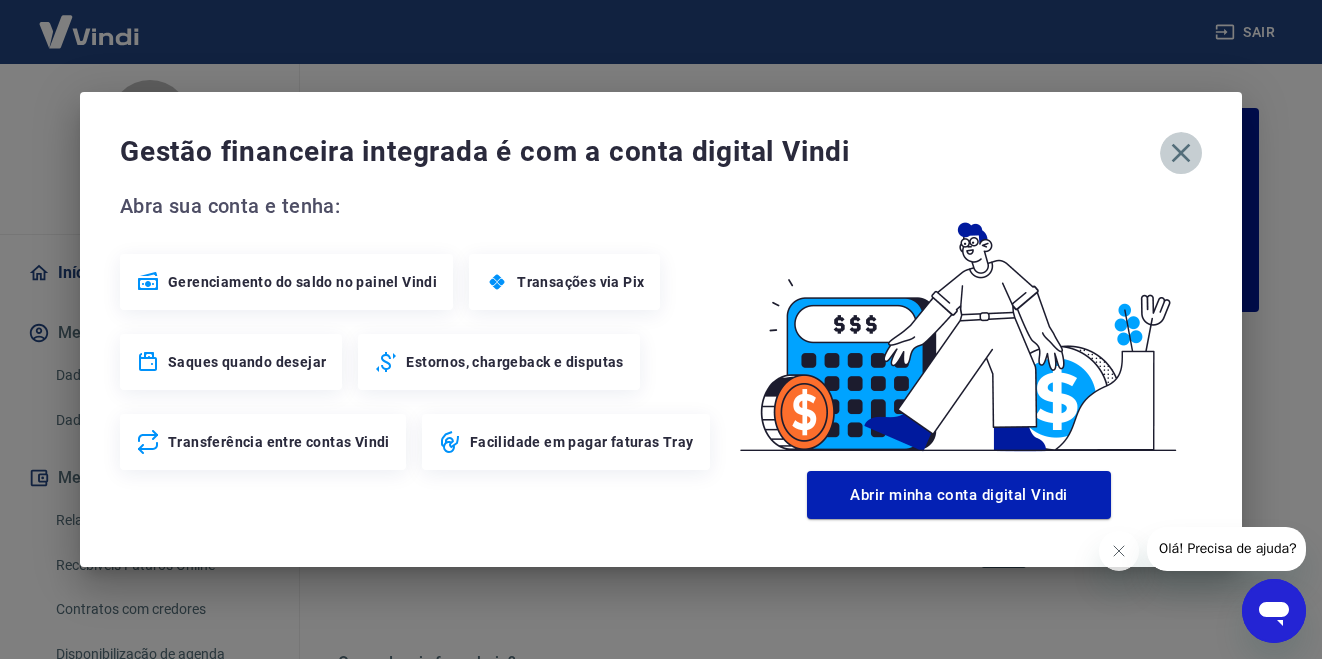 click 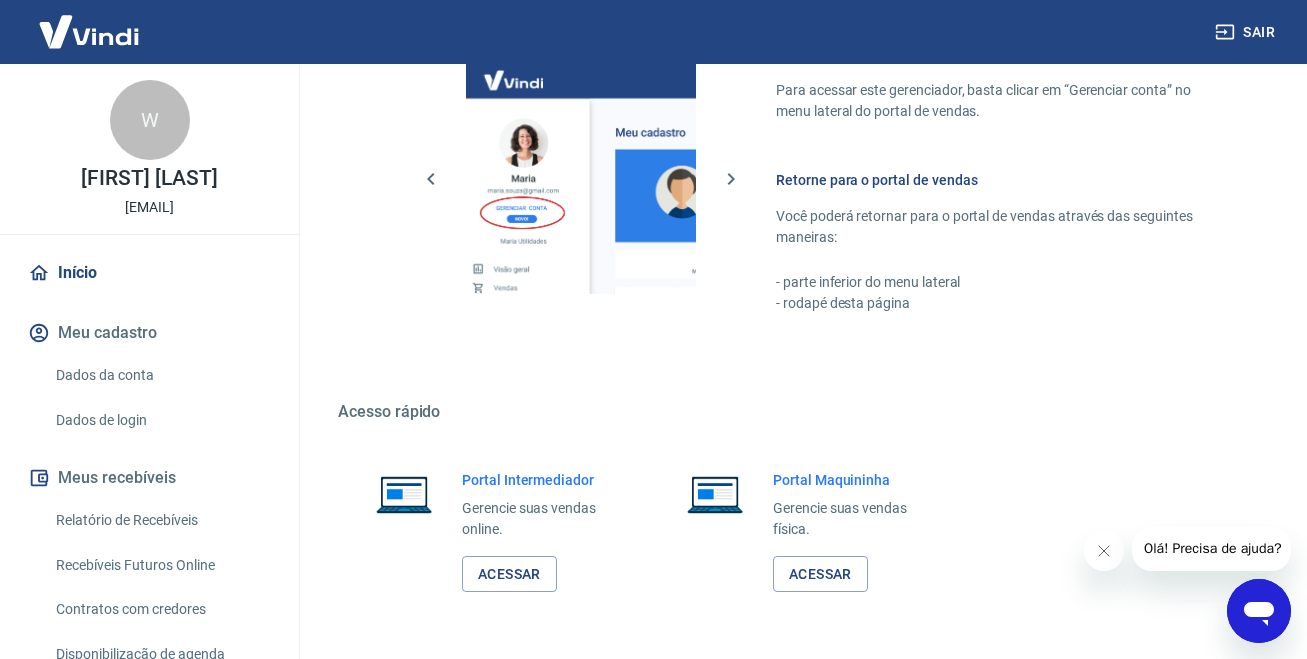 scroll, scrollTop: 0, scrollLeft: 0, axis: both 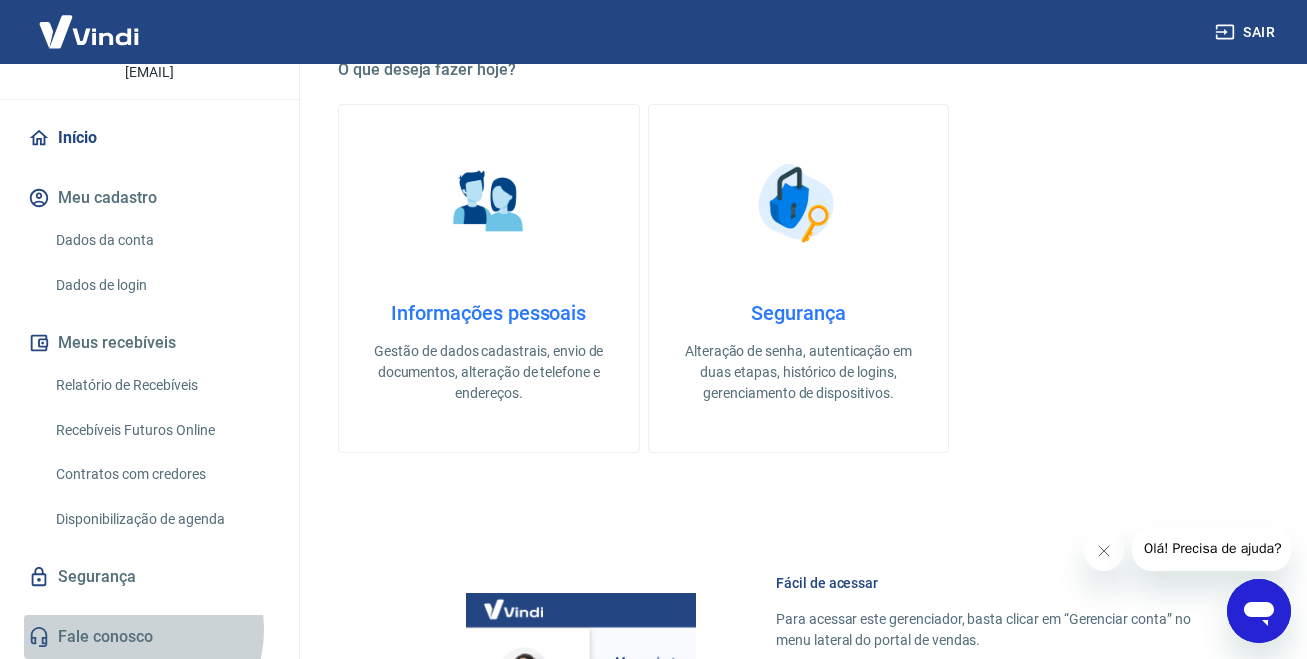 click on "Fale conosco" at bounding box center [149, 637] 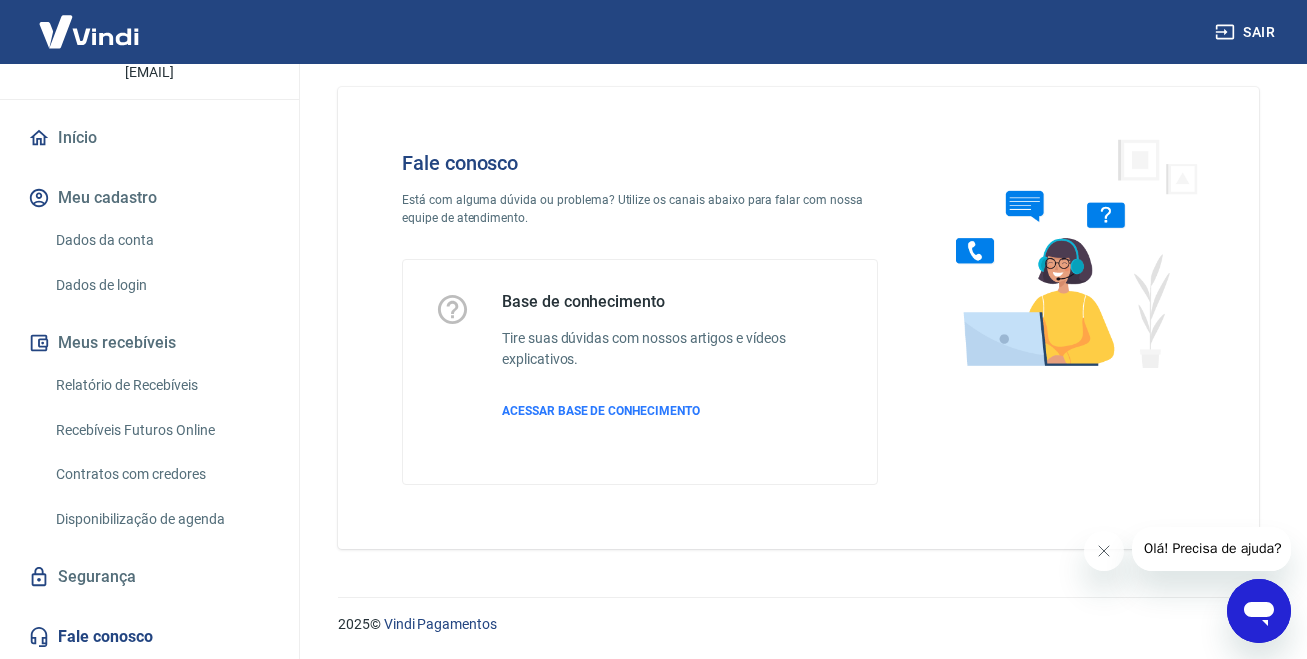 scroll, scrollTop: 17, scrollLeft: 0, axis: vertical 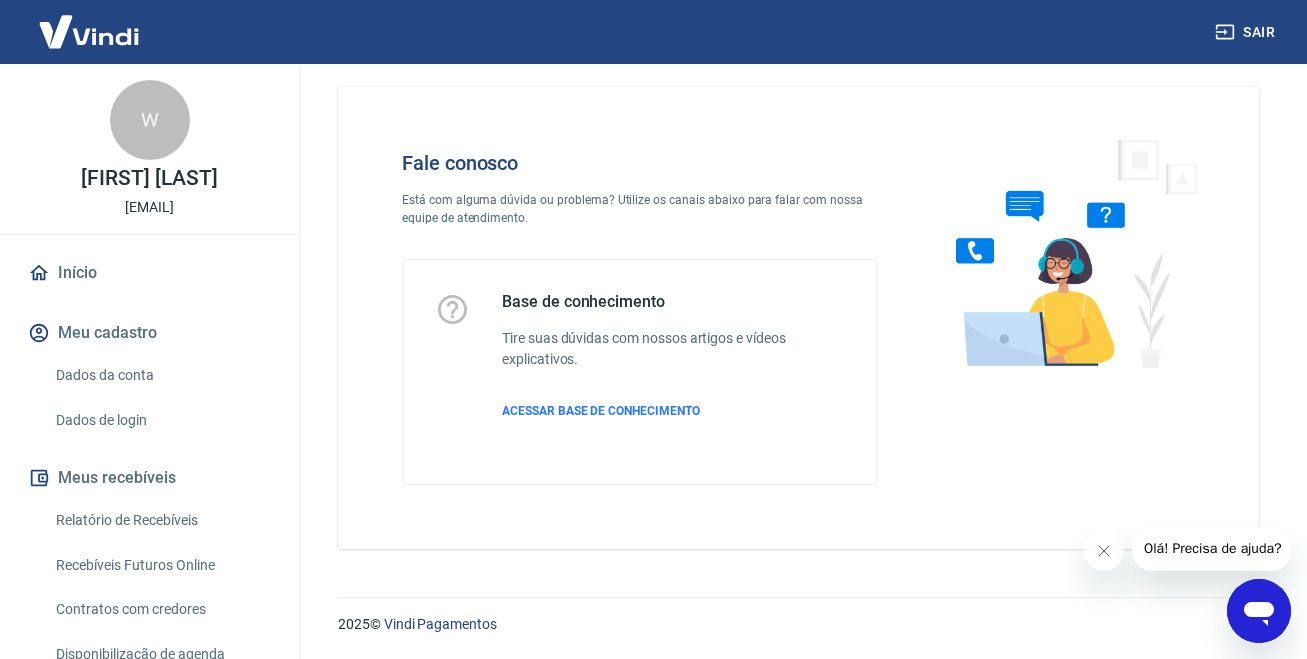 click 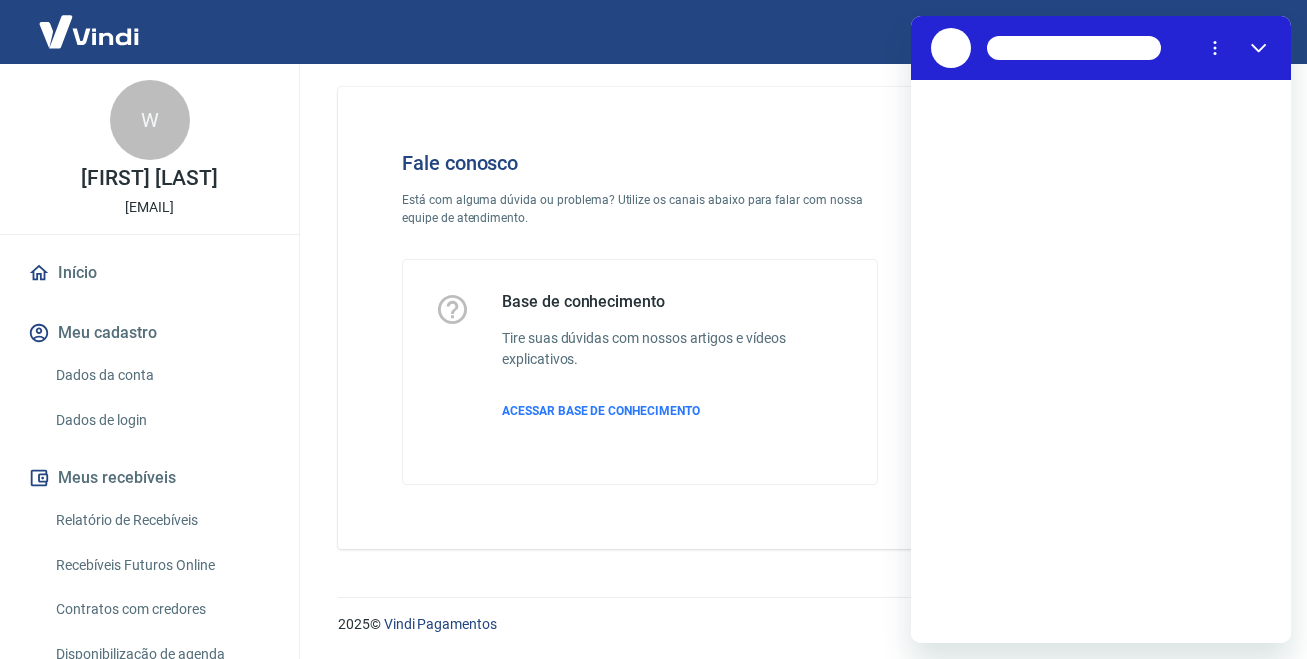 scroll, scrollTop: 0, scrollLeft: 0, axis: both 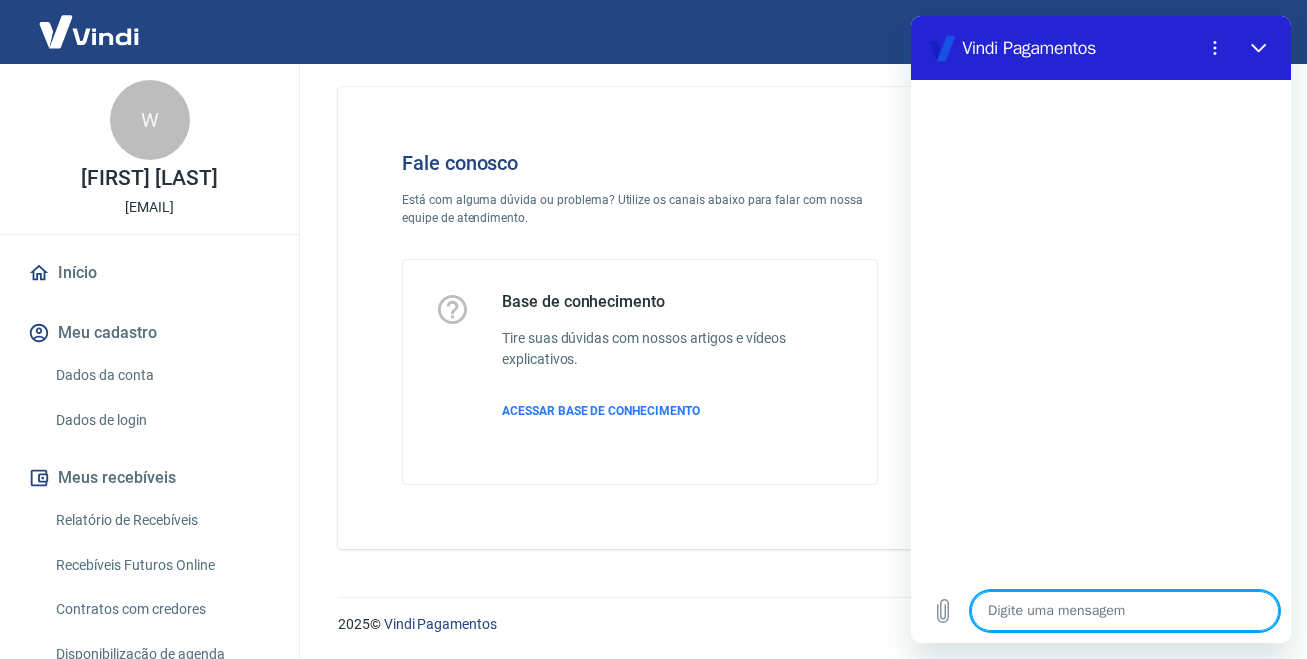 type on "C" 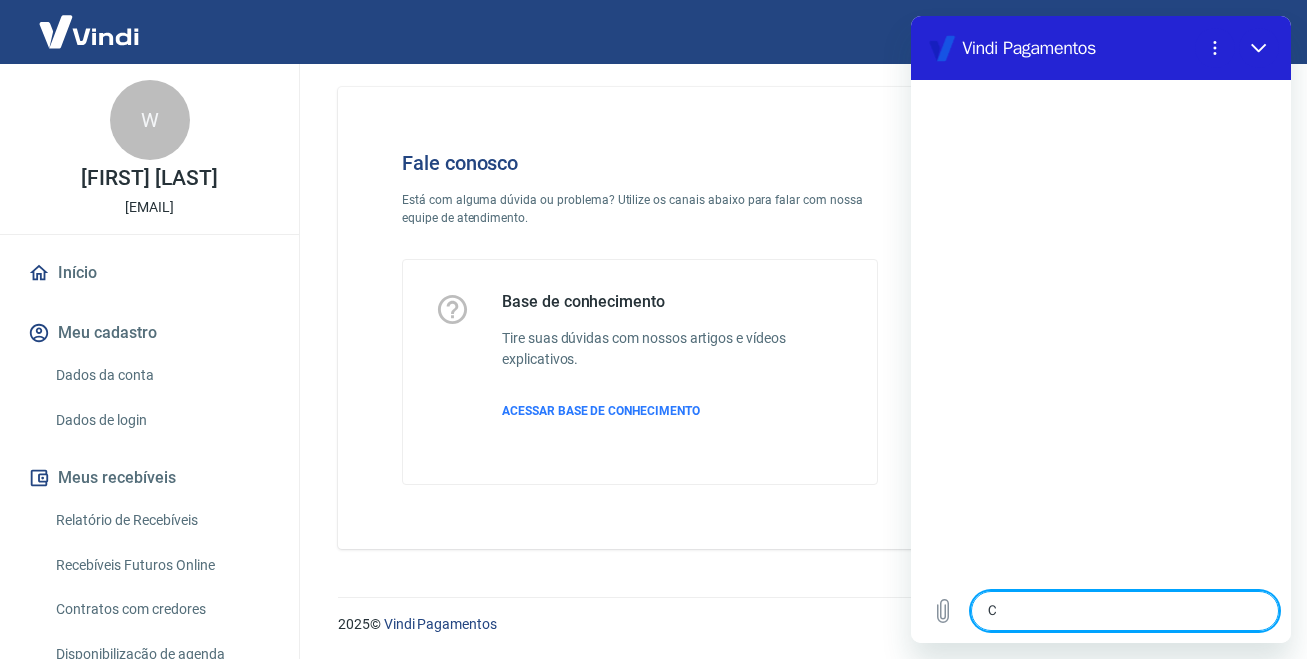 type on "Co" 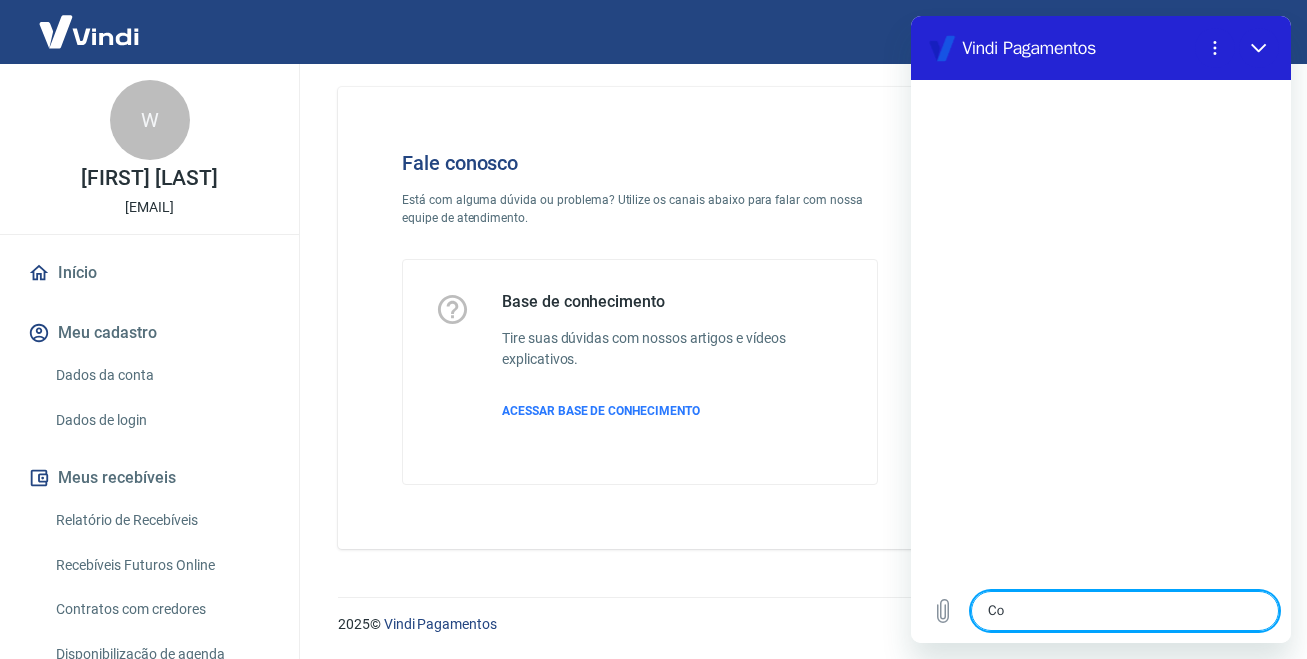 type on "x" 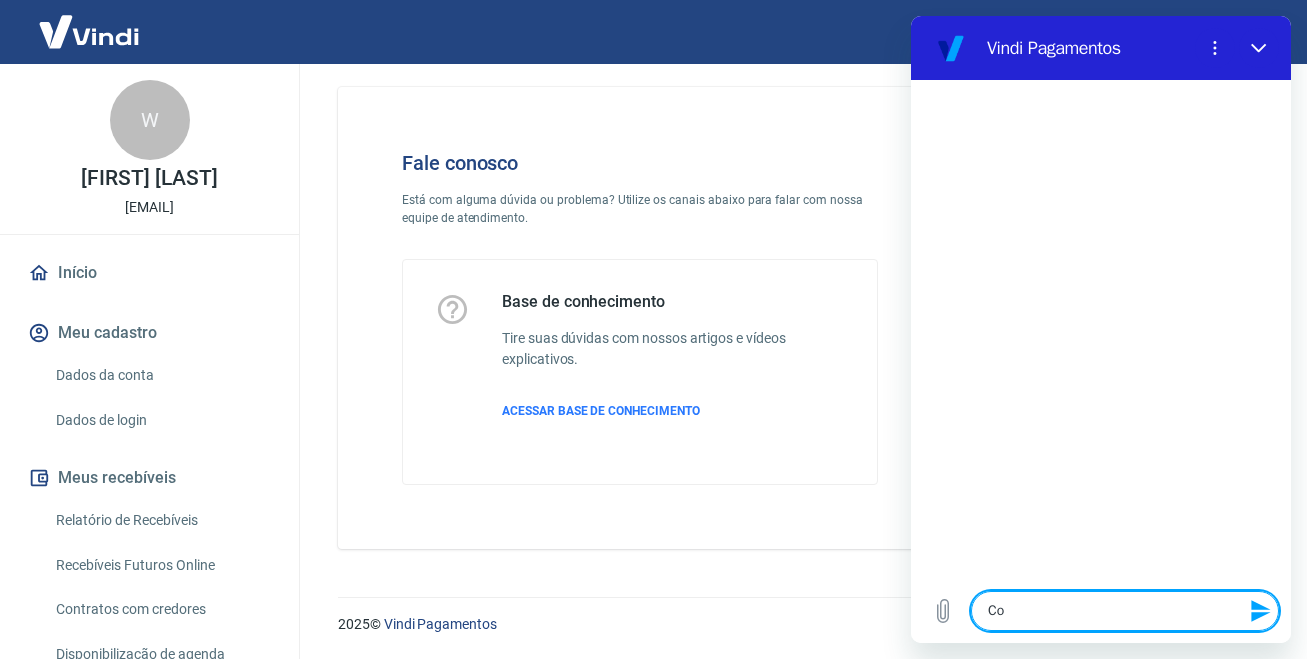 type on "Cob" 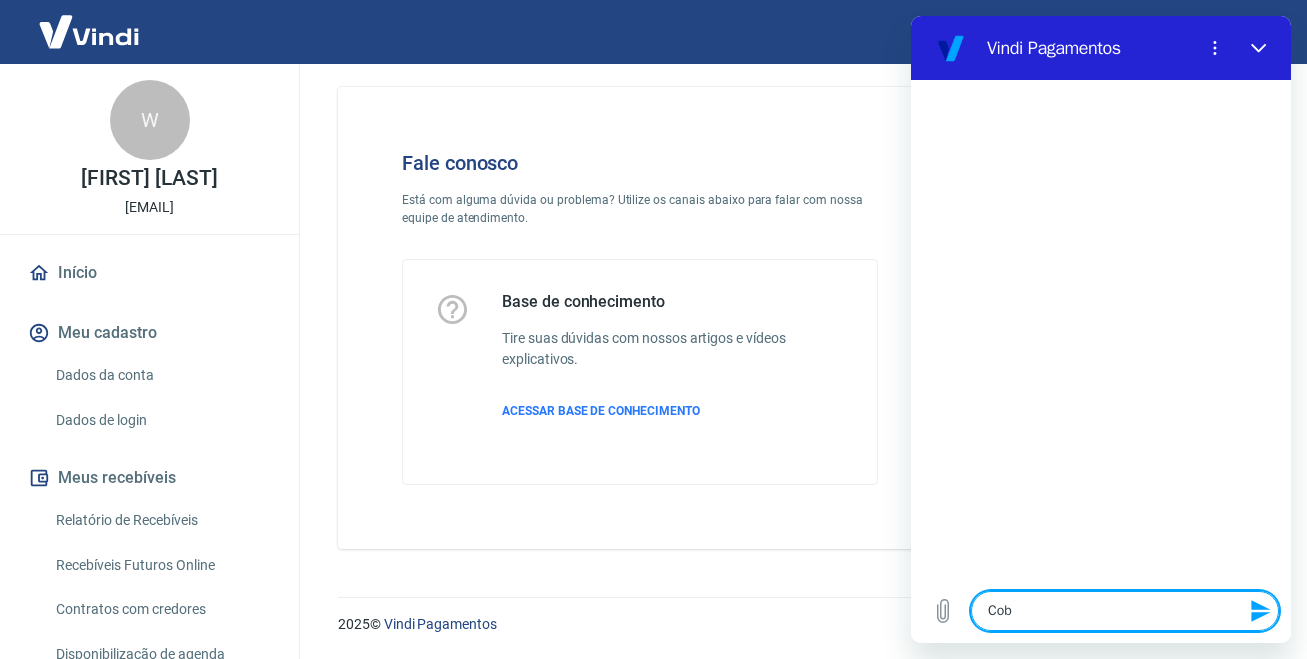 type on "Cobr" 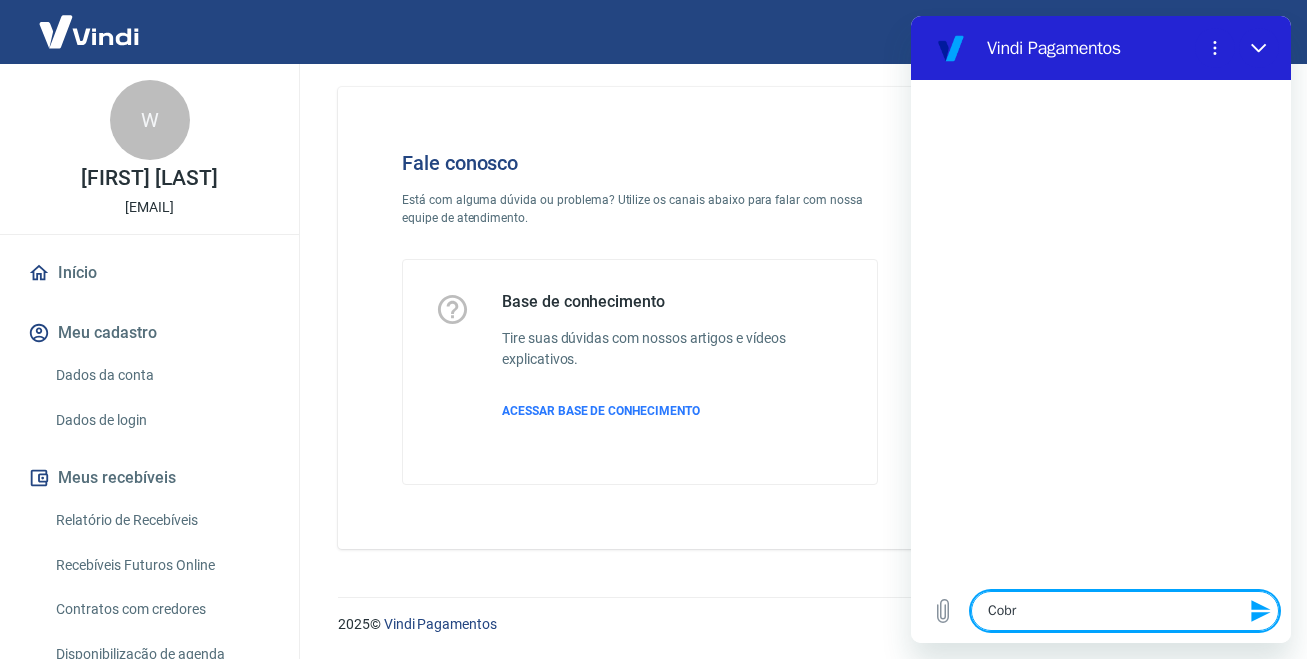 type on "Cobra" 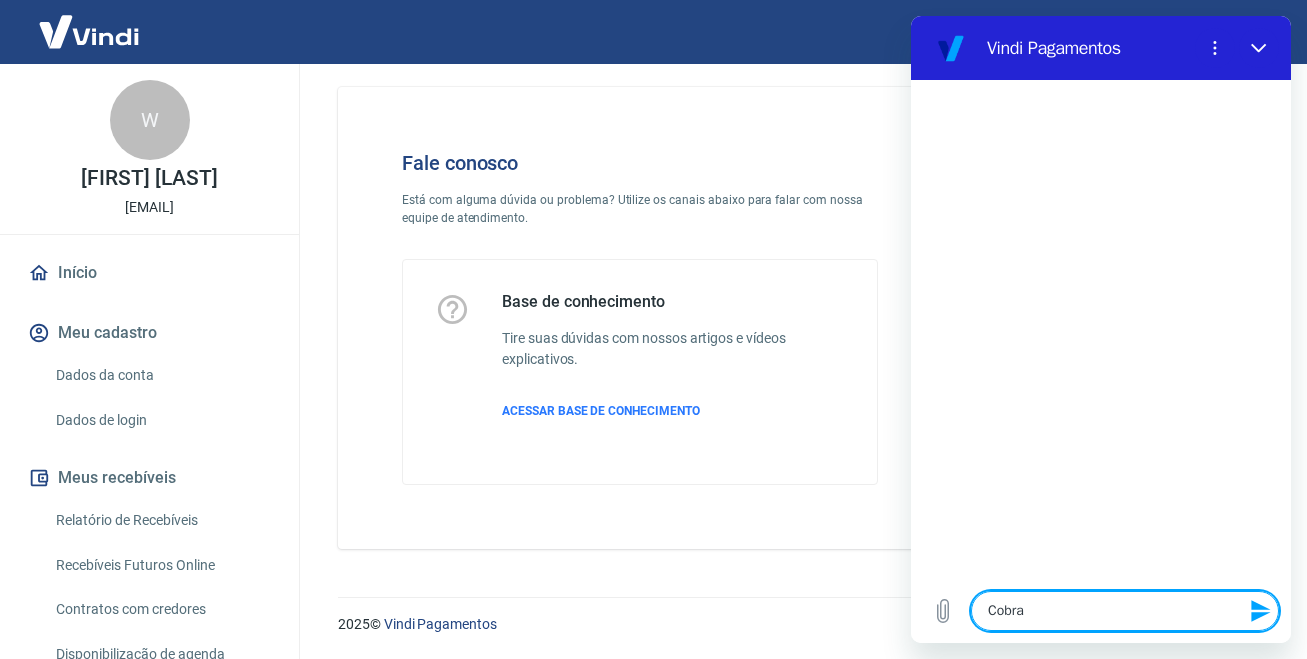 type on "Cobran" 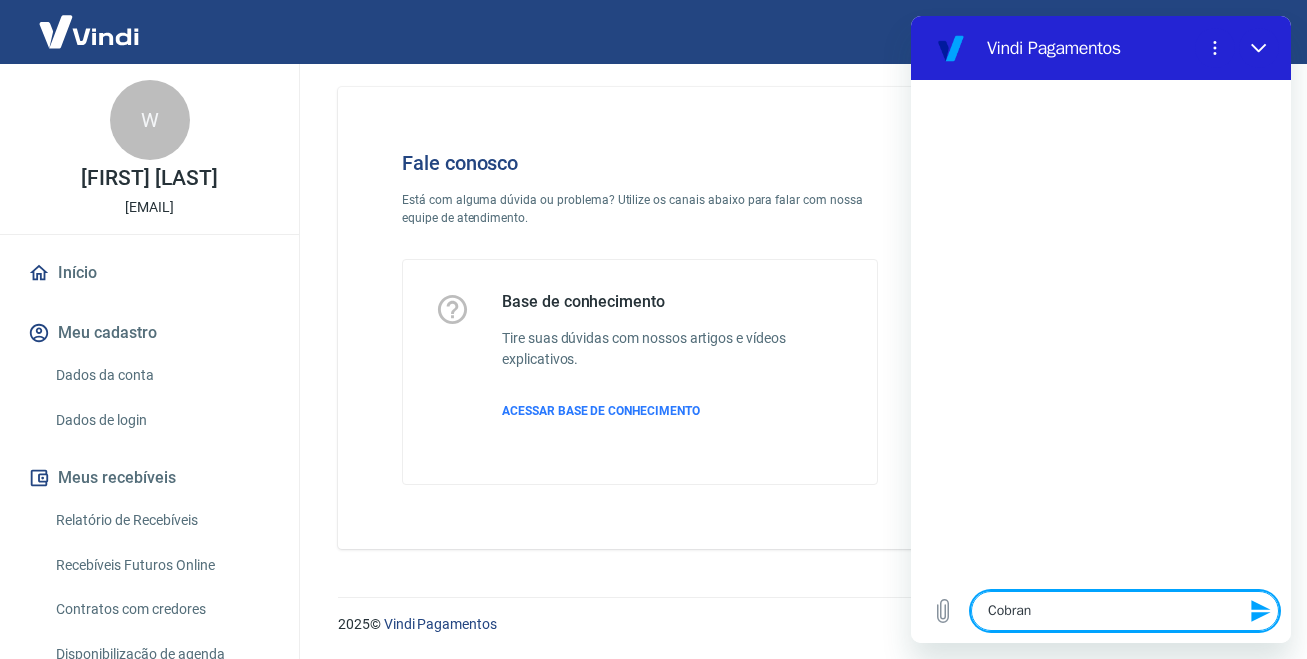 type on "Cobranç" 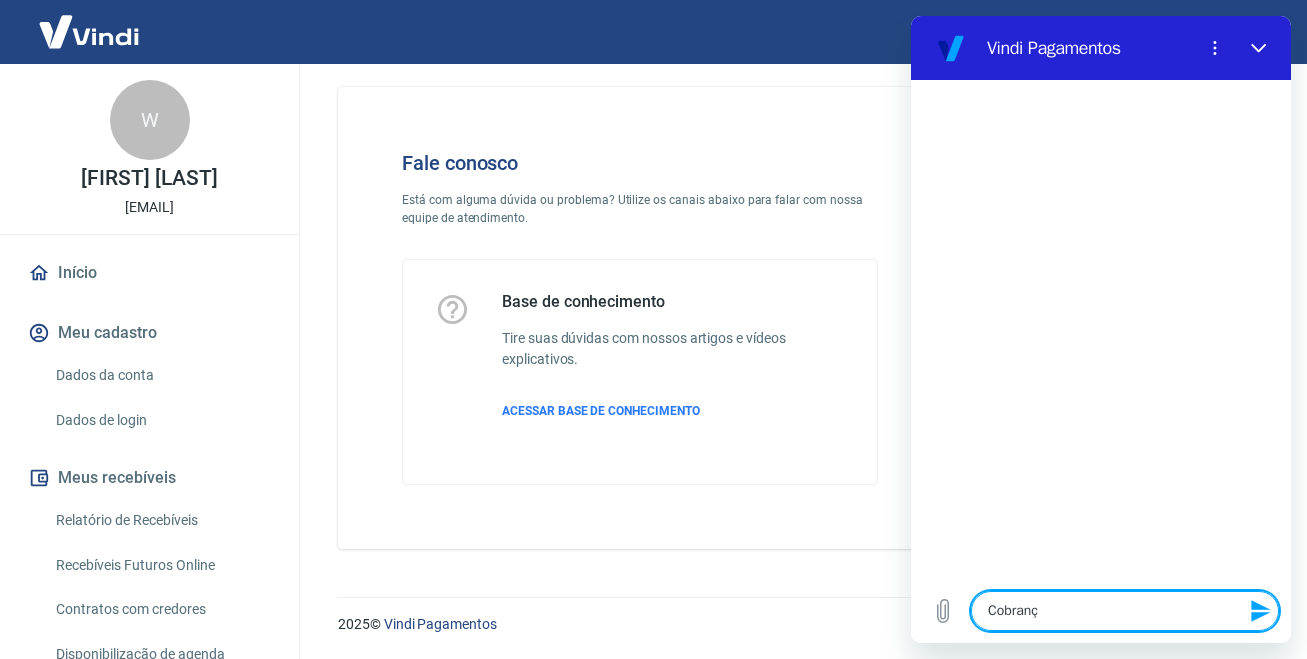 type on "Cobrança" 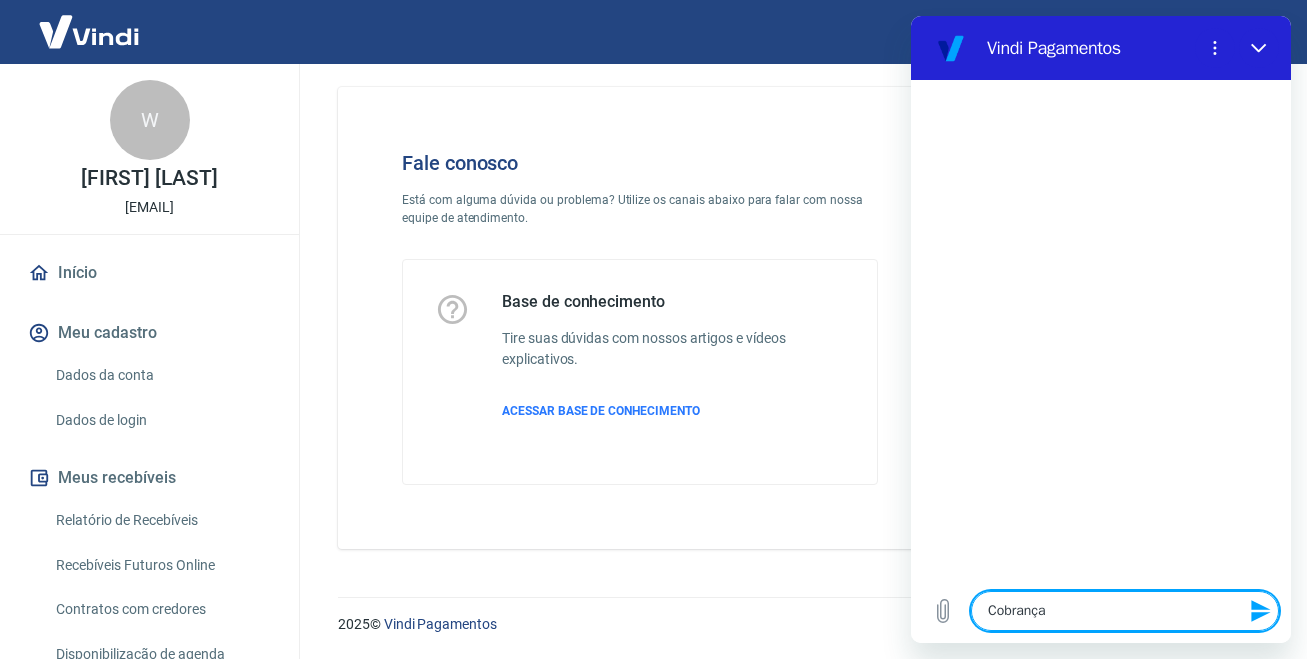 type on "Cobrança" 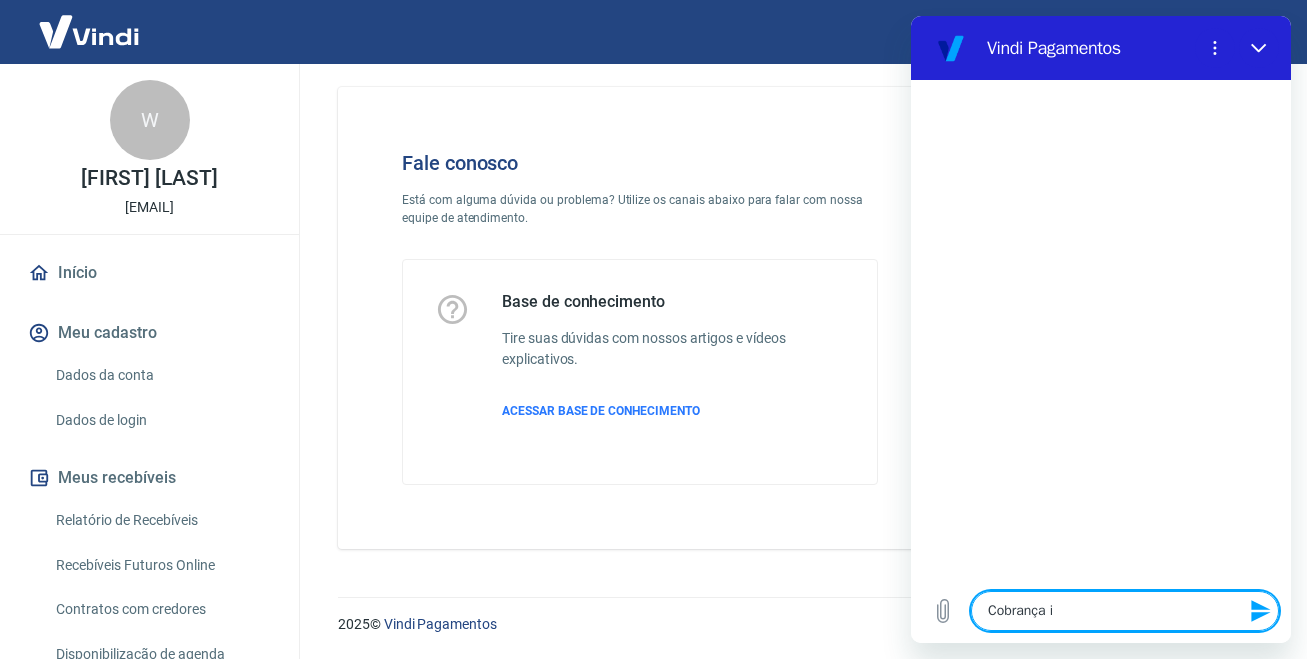 type on "Cobrança in" 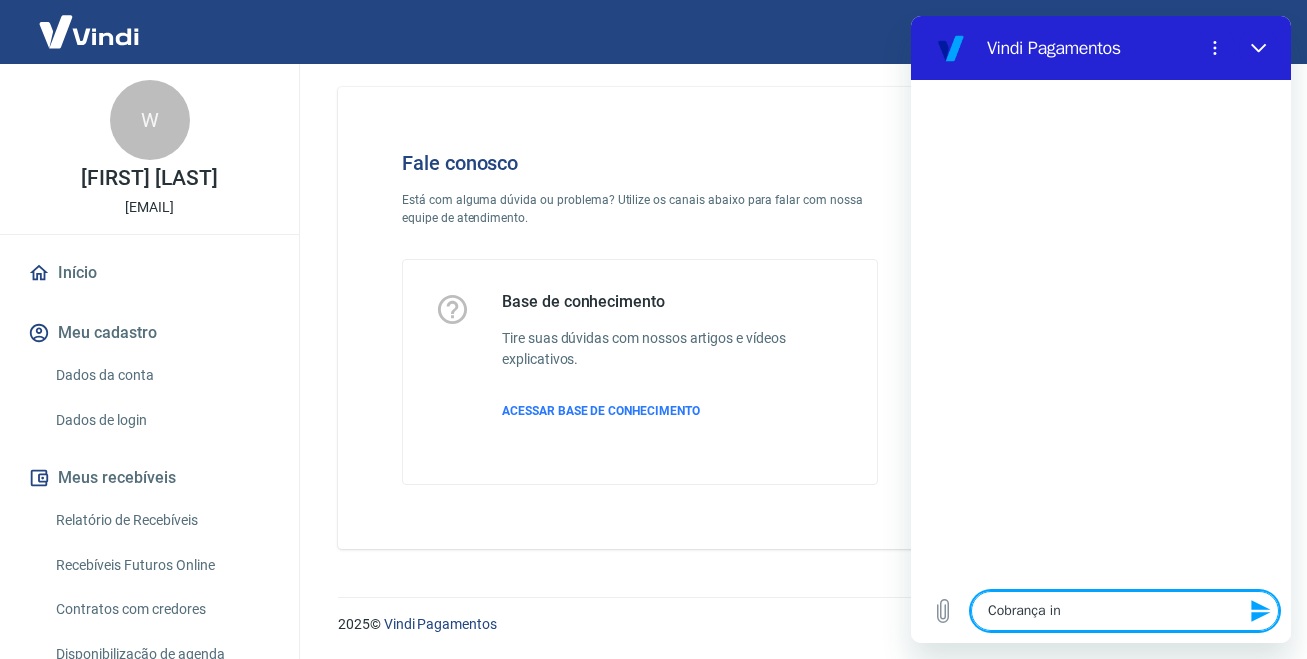 type on "Cobrança ind" 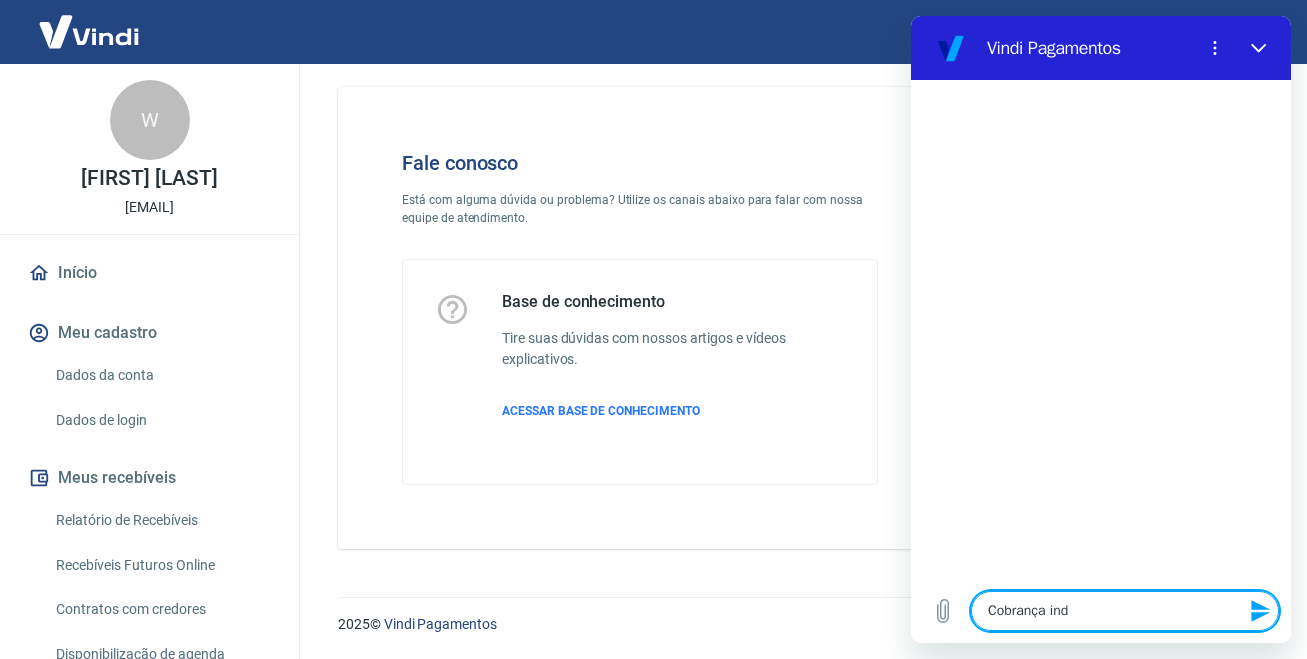 type on "x" 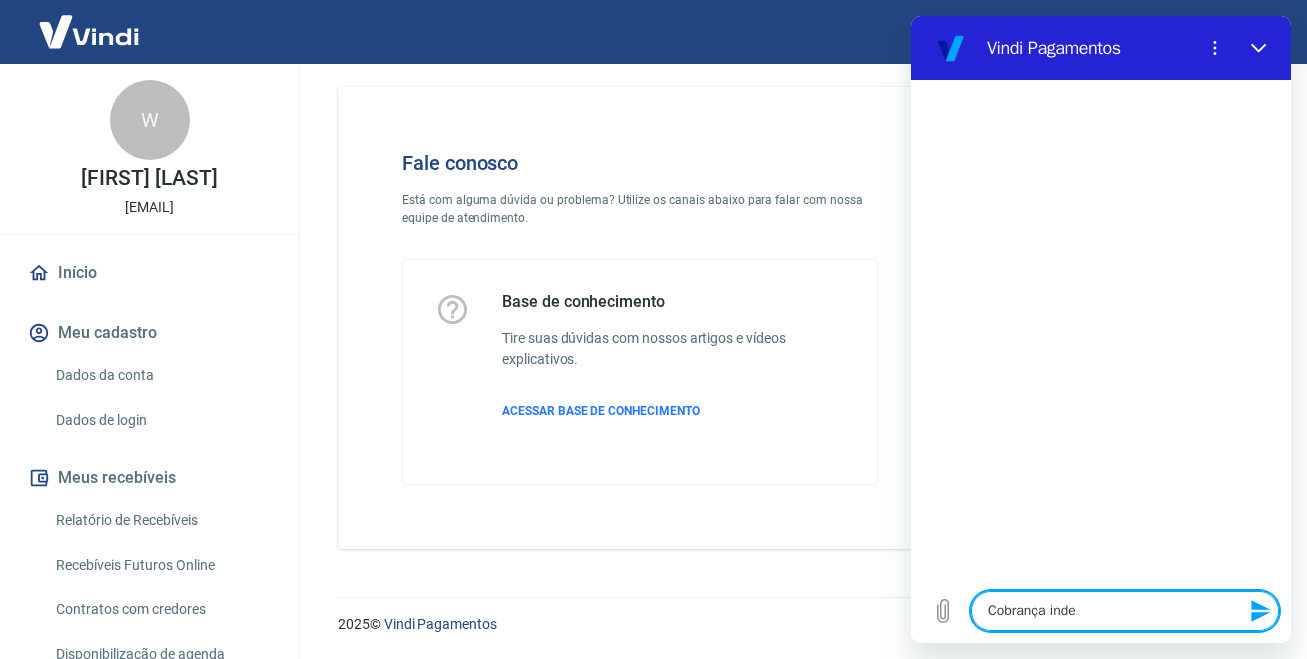 type on "Cobrança indev" 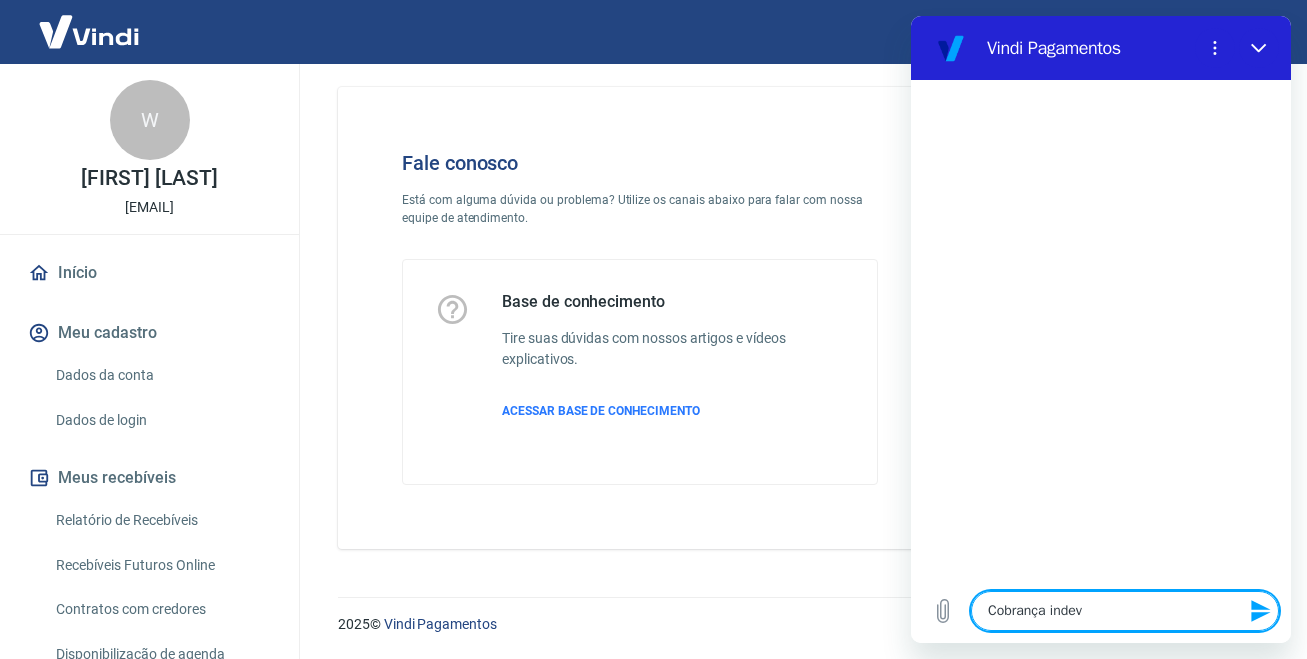 type on "Cobrança indevi" 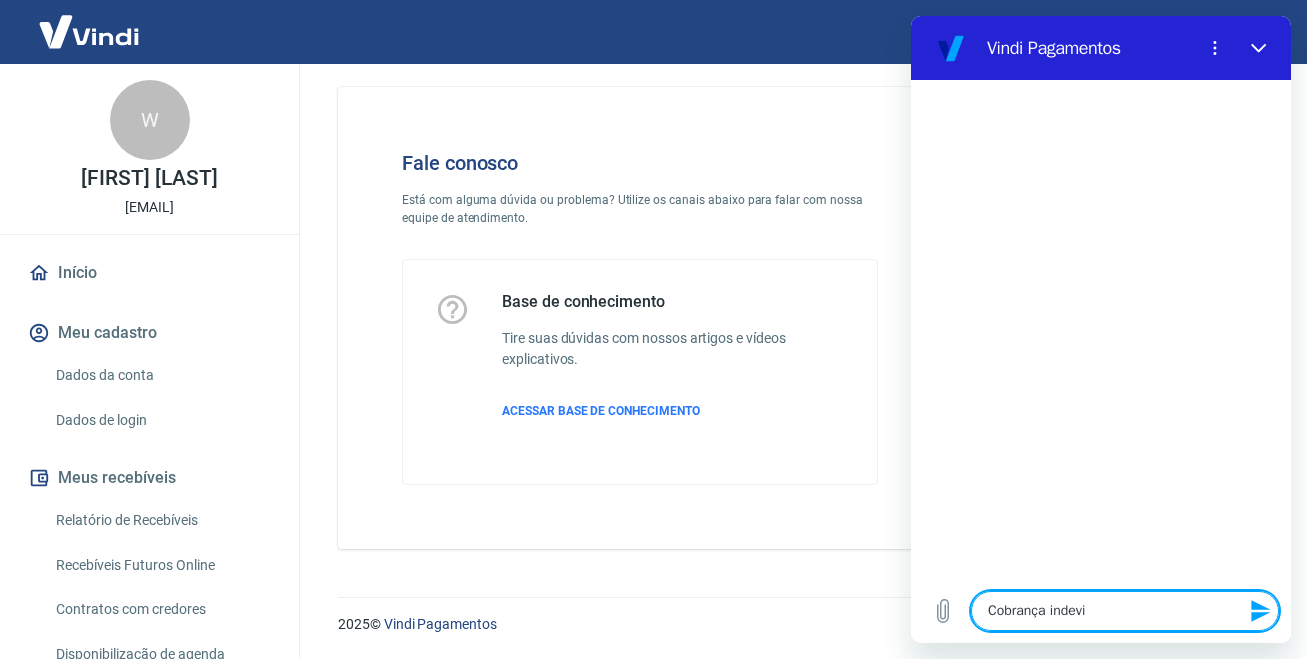 type on "Cobrança indevid" 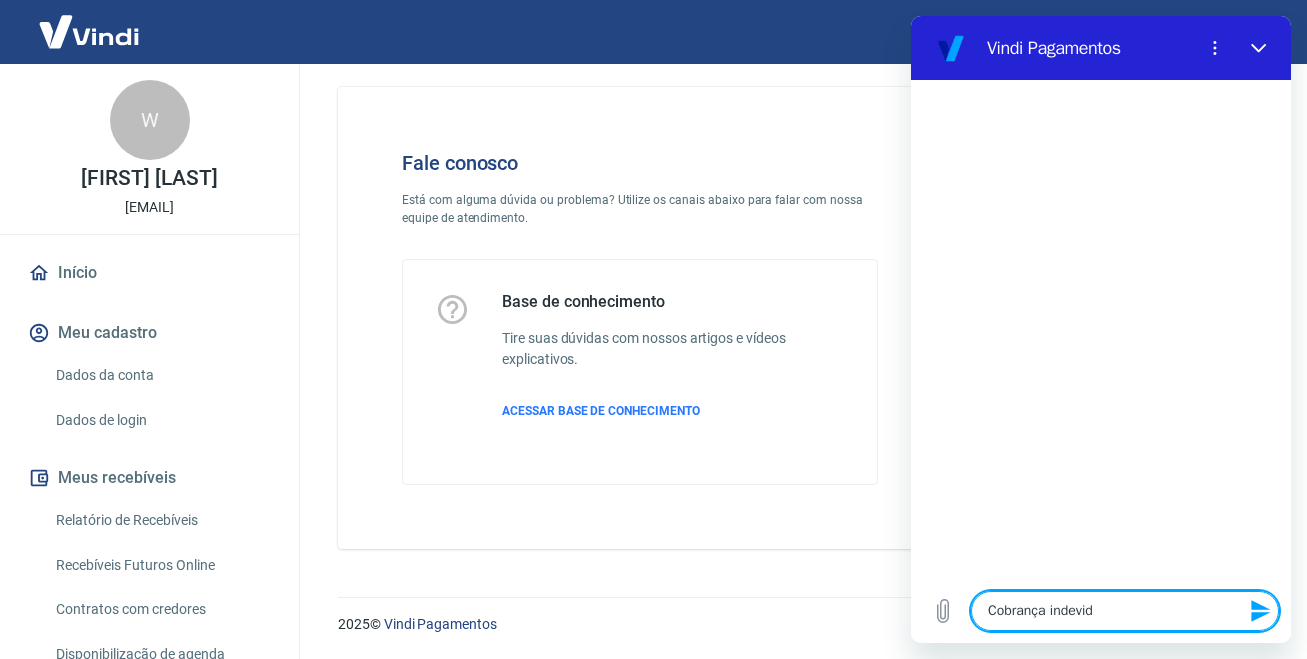 type on "Cobrança indevida" 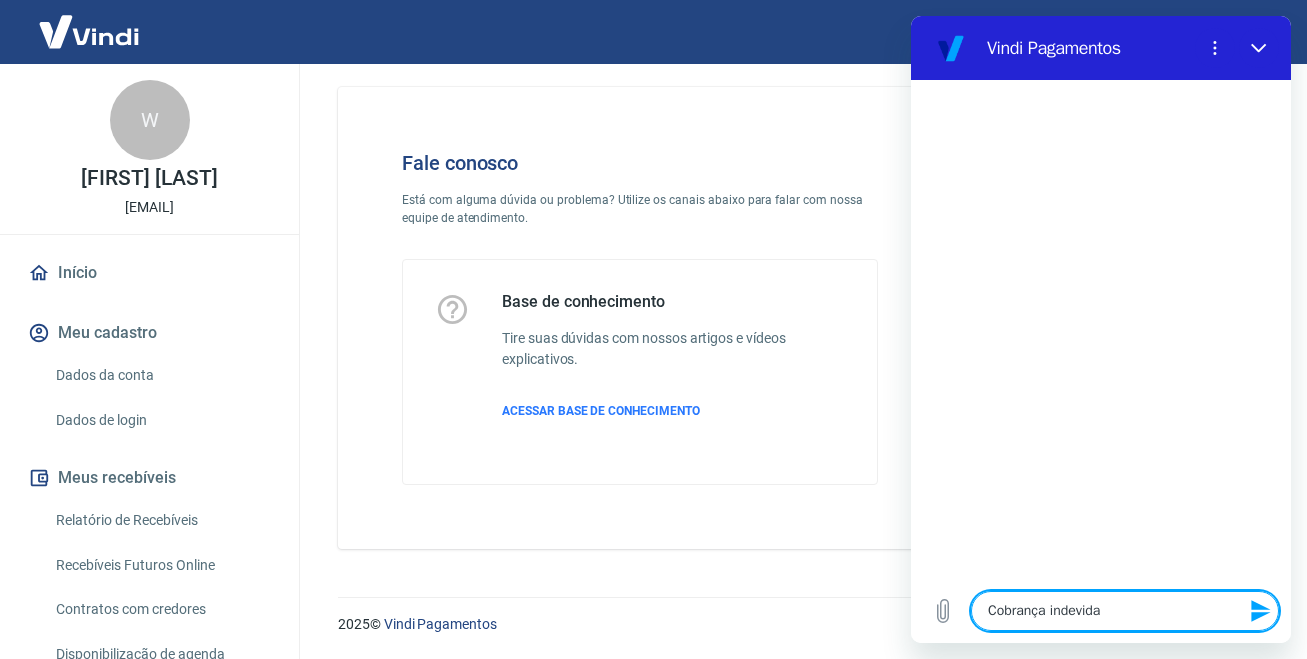 type on "Cobrança indevida" 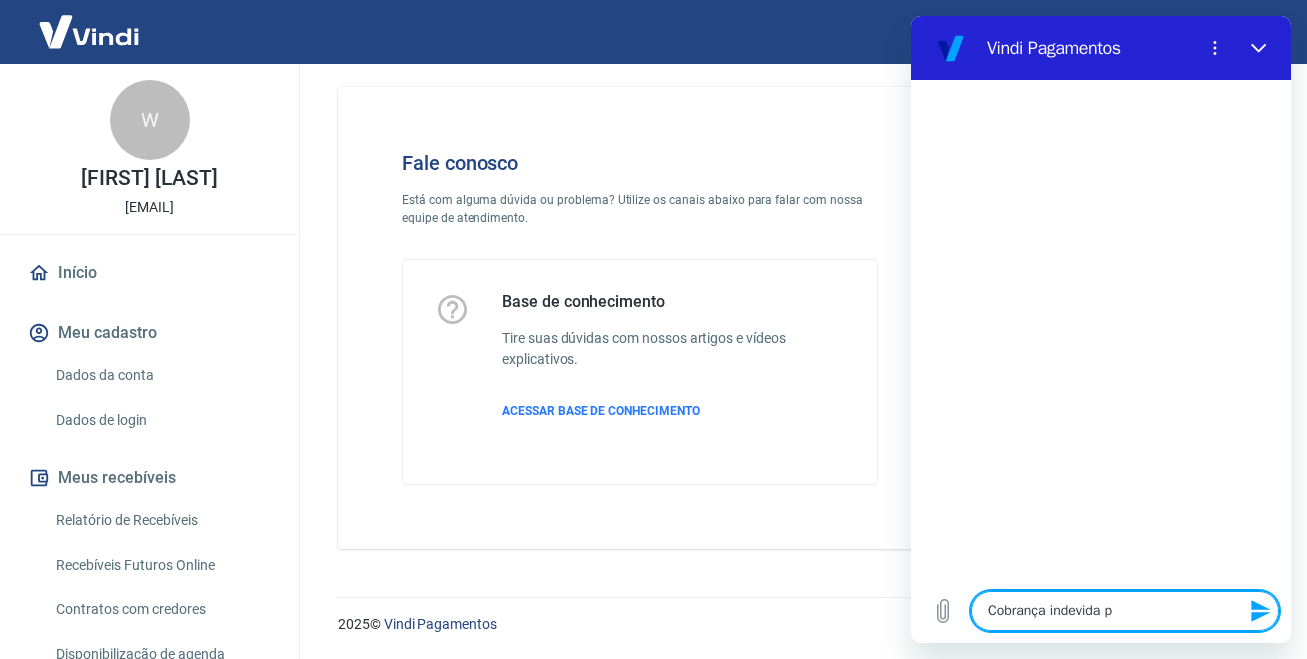 type on "Cobrança indevida pa" 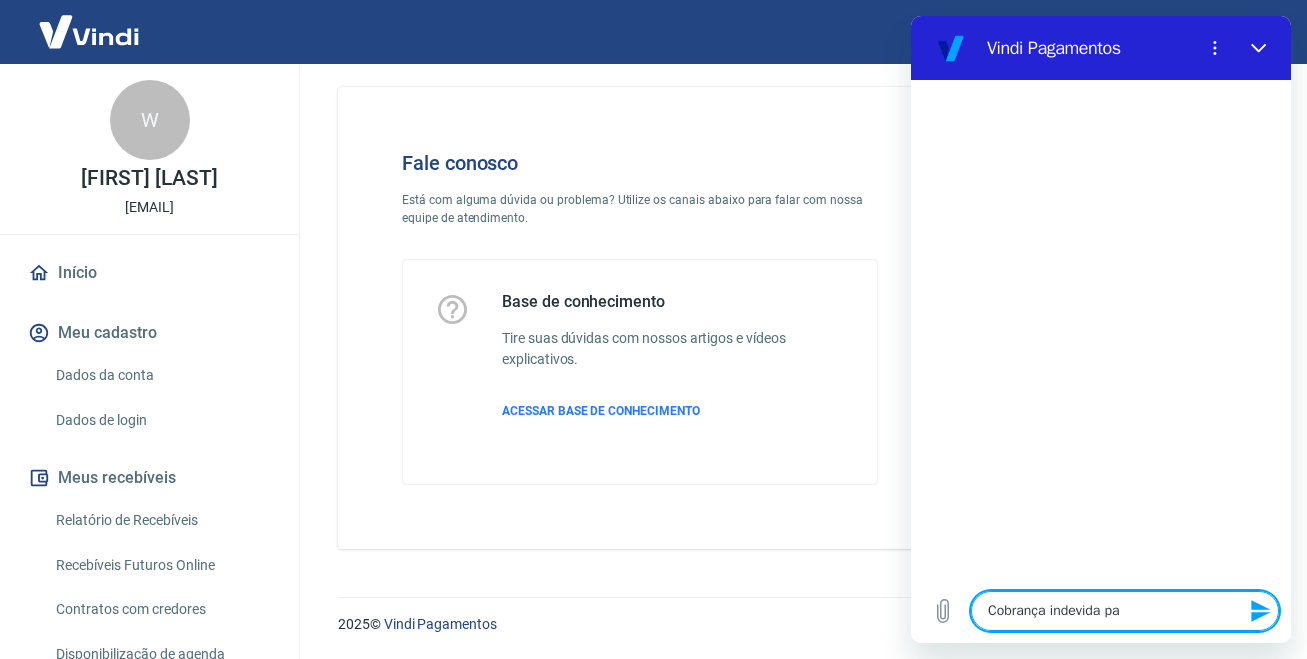 type on "Cobrança indevida par" 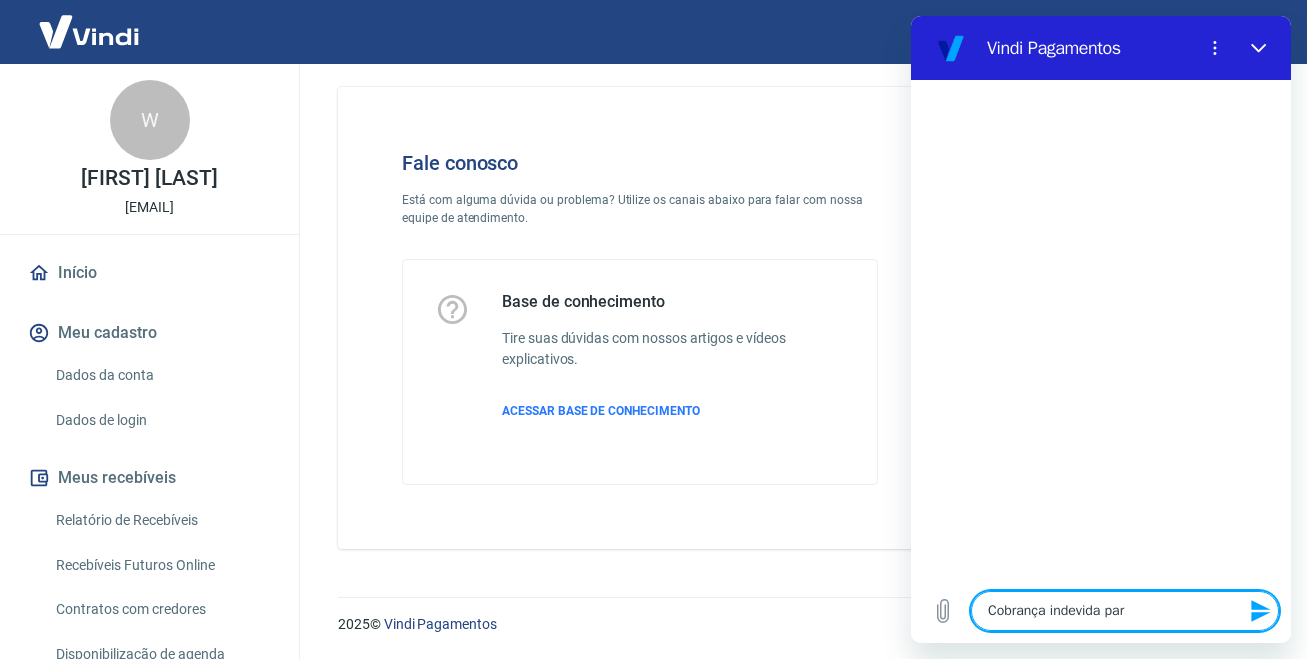 type on "Cobrança indevida para" 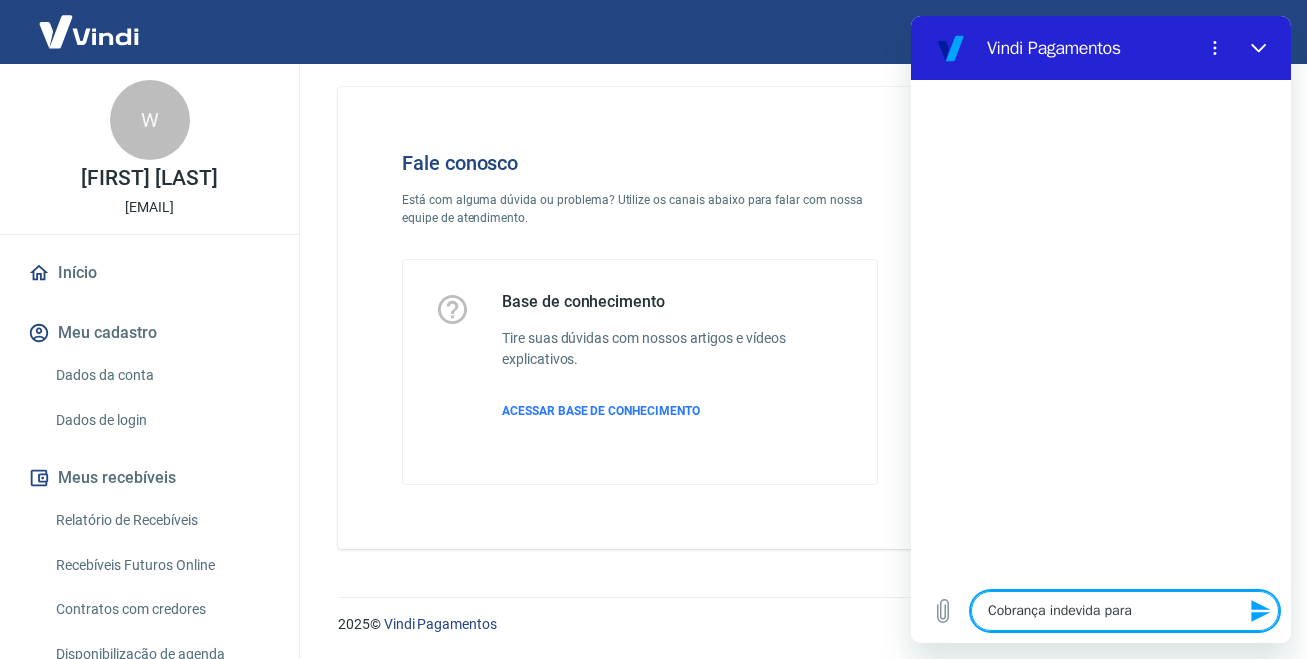type on "Cobrança indevida para" 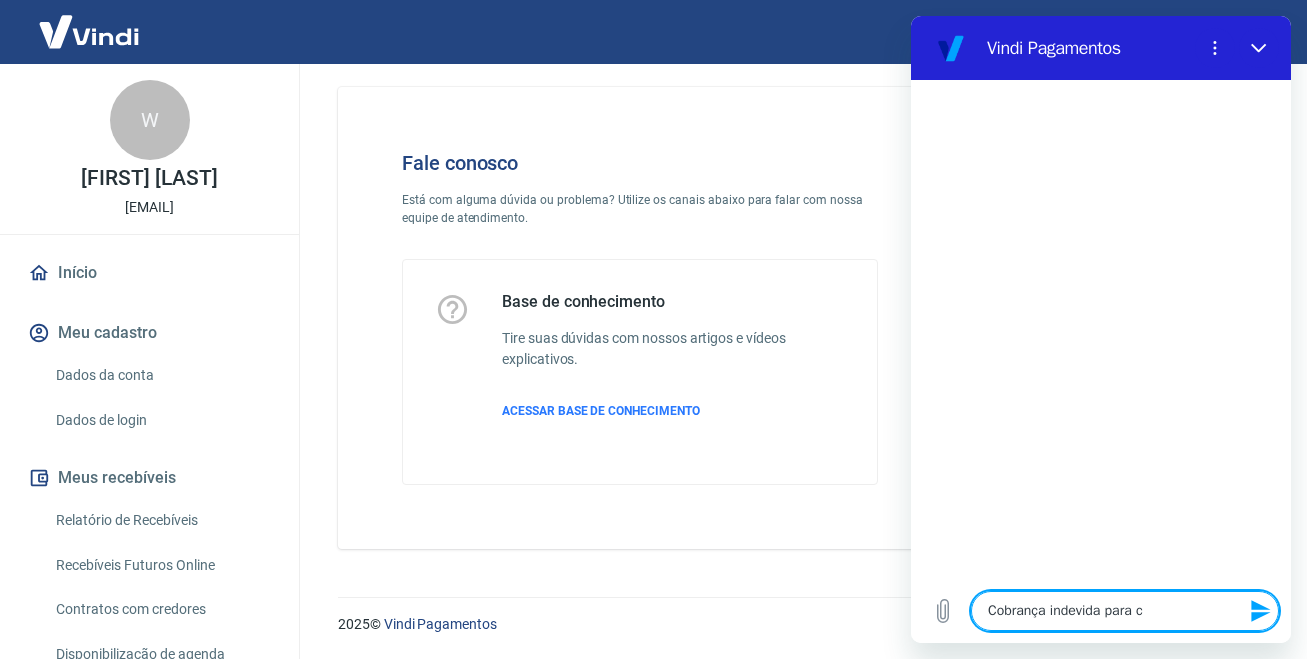type on "x" 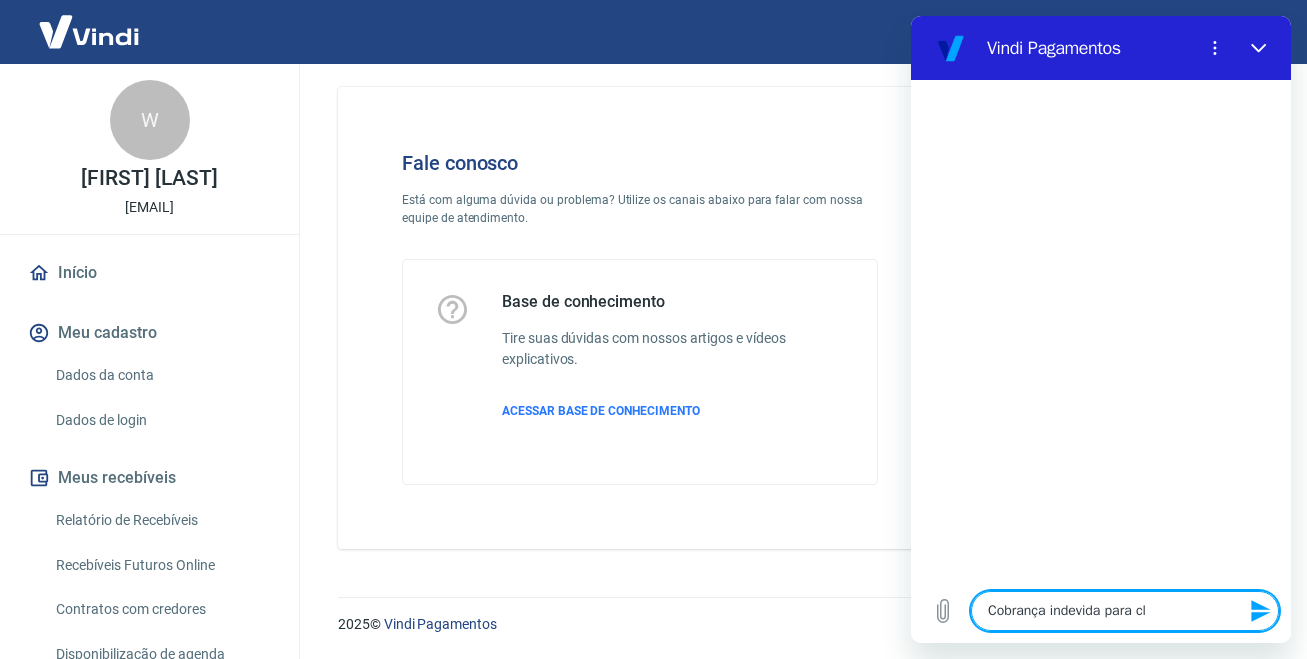 type on "Cobrança indevida para cli" 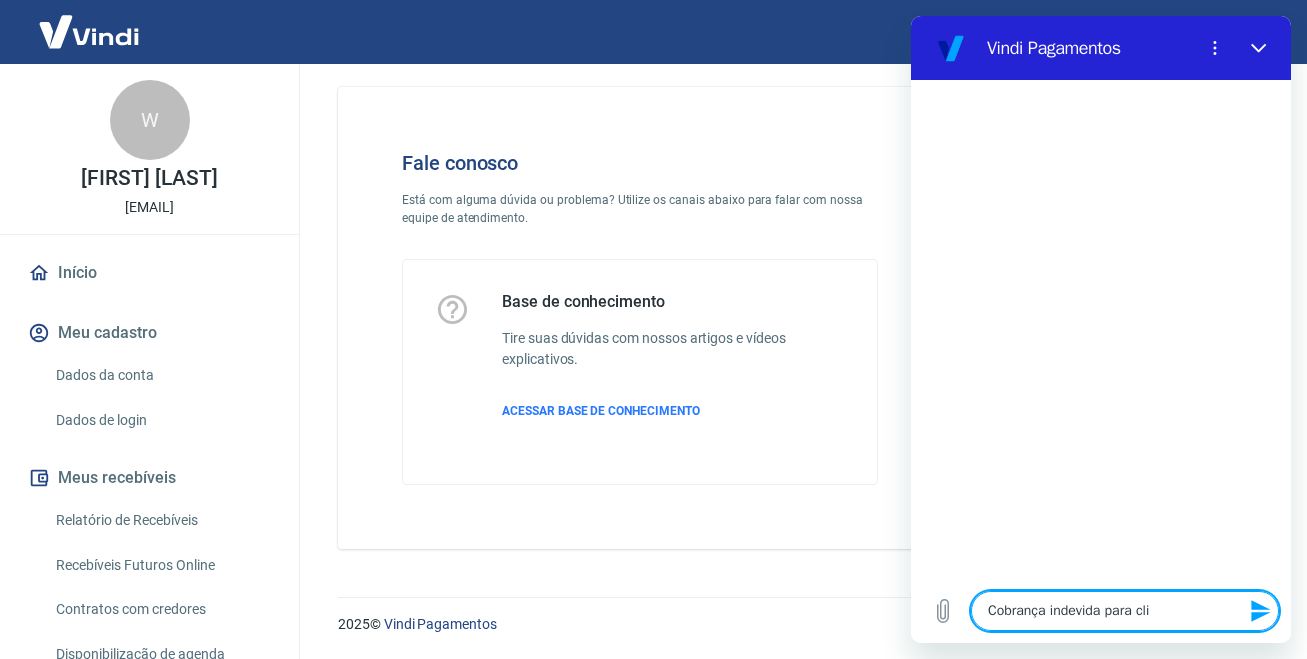 type on "Cobrança indevida para clie" 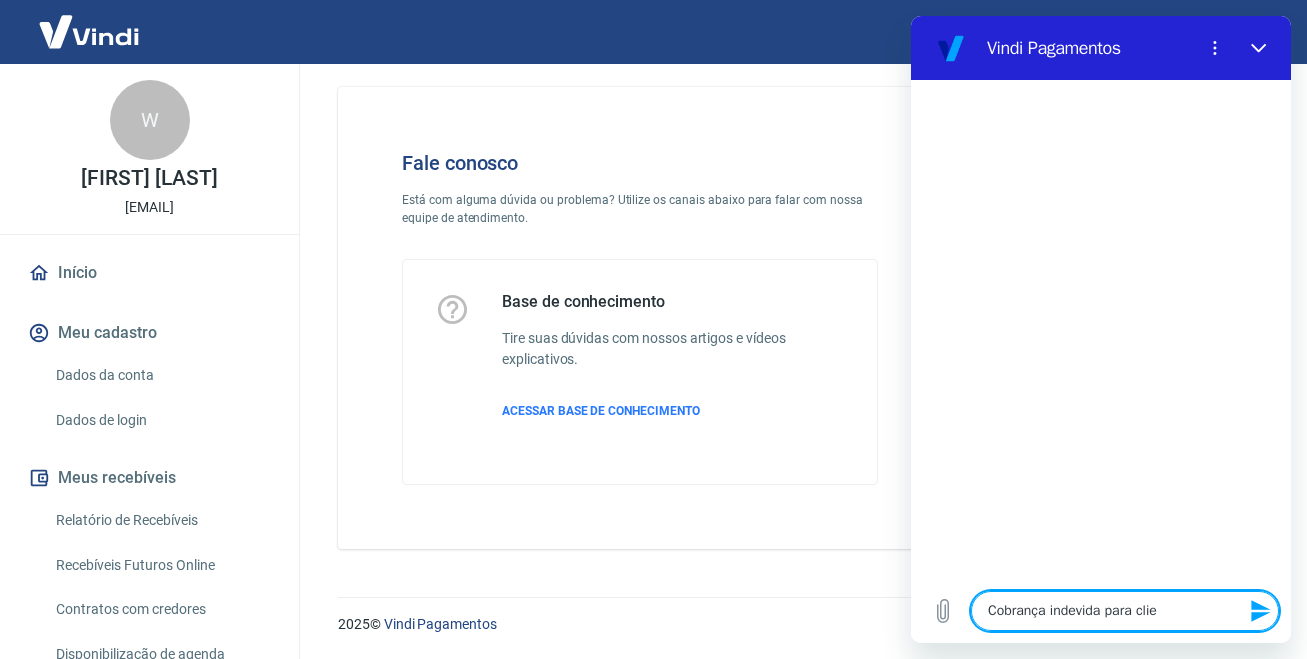 type on "Cobrança indevida para clien" 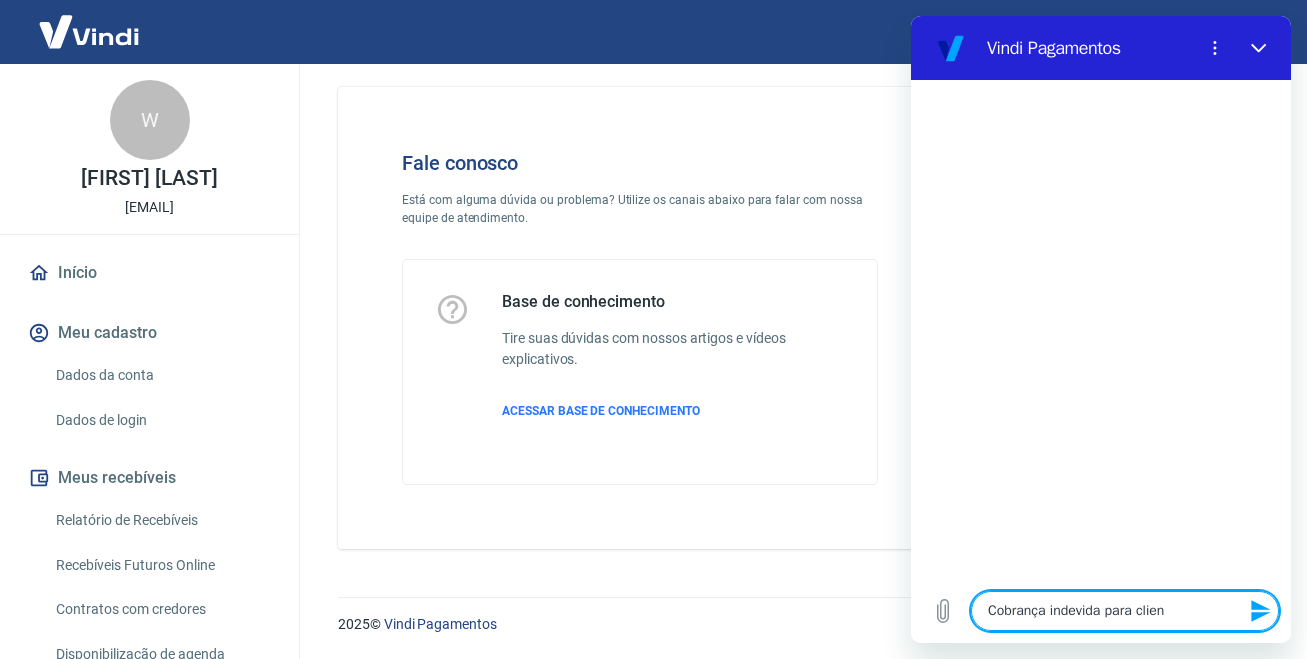 type on "Cobrança indevida para client" 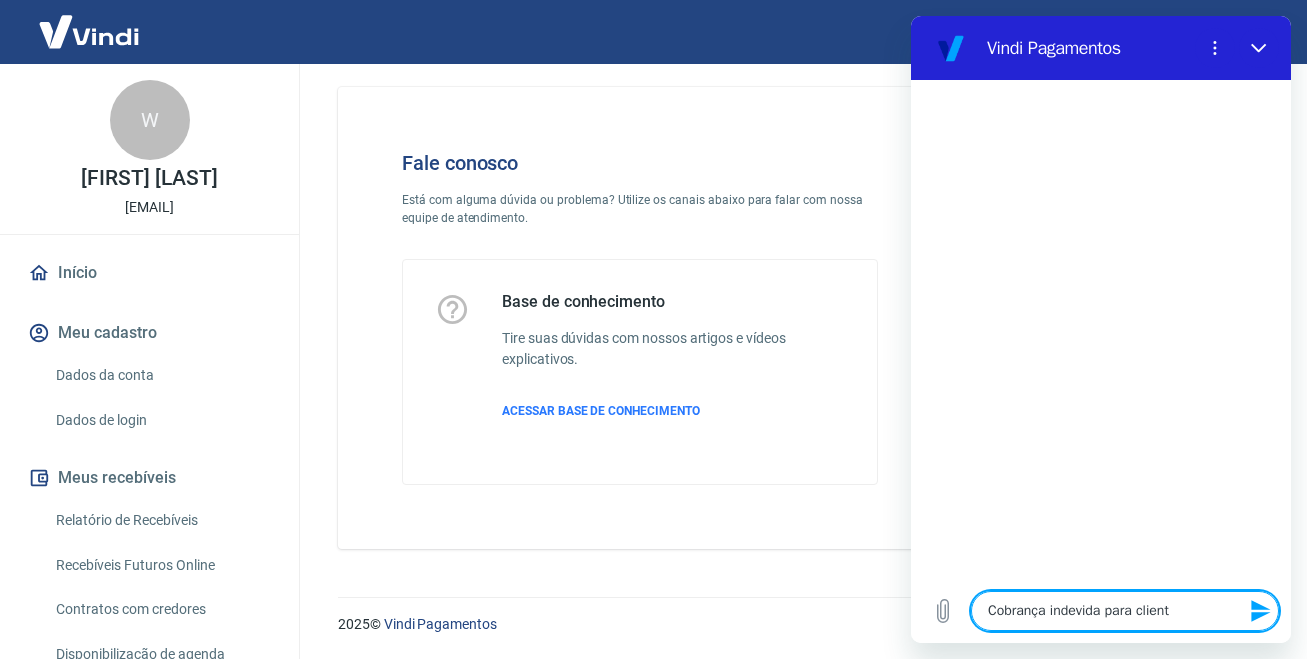 type on "Cobrança indevida para cliente" 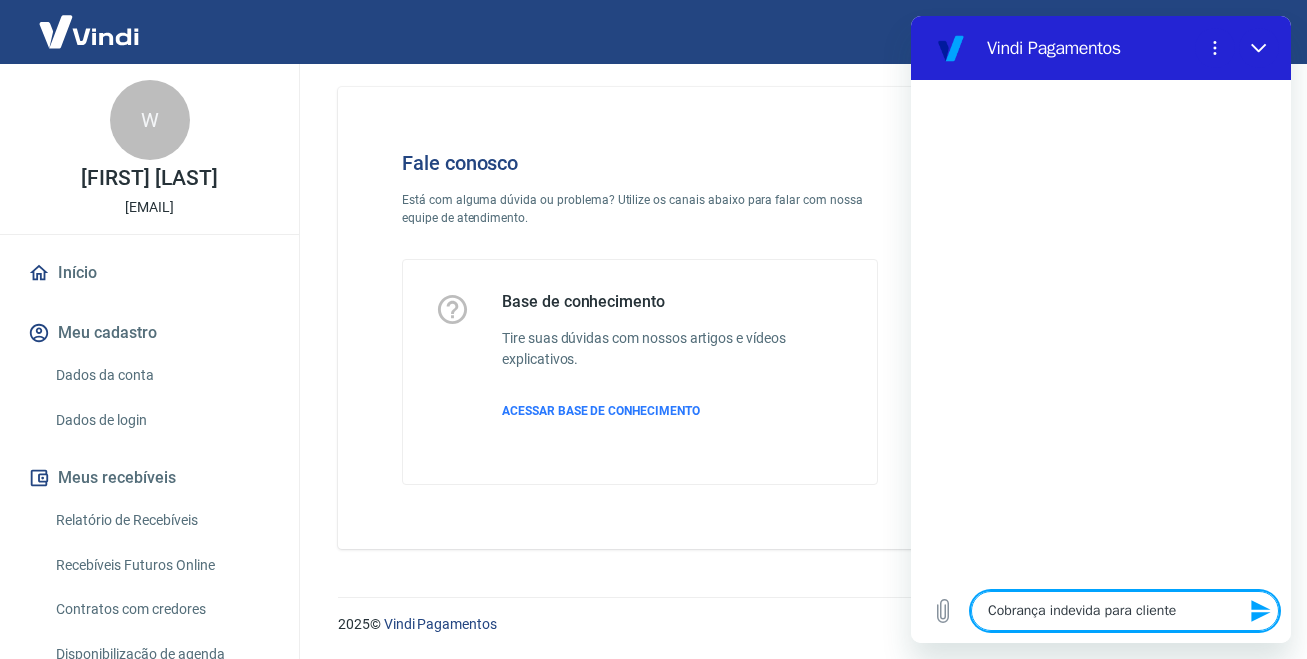 type on "Cobrança indevida para clientes" 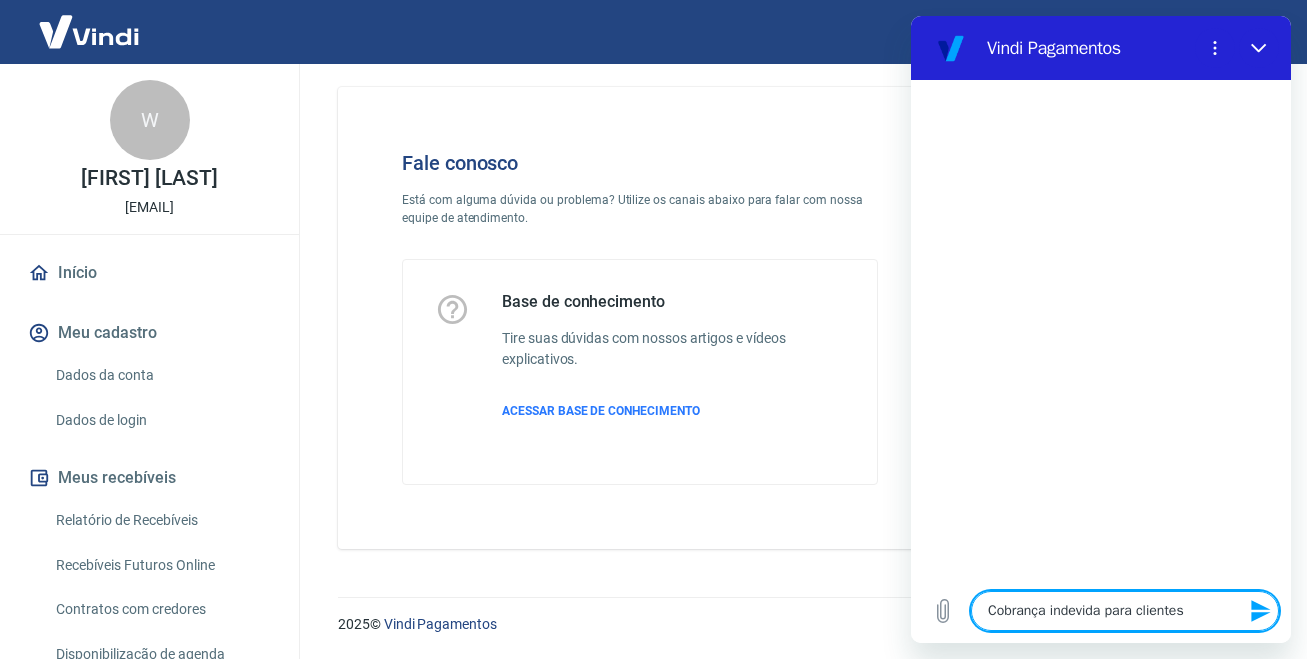 type 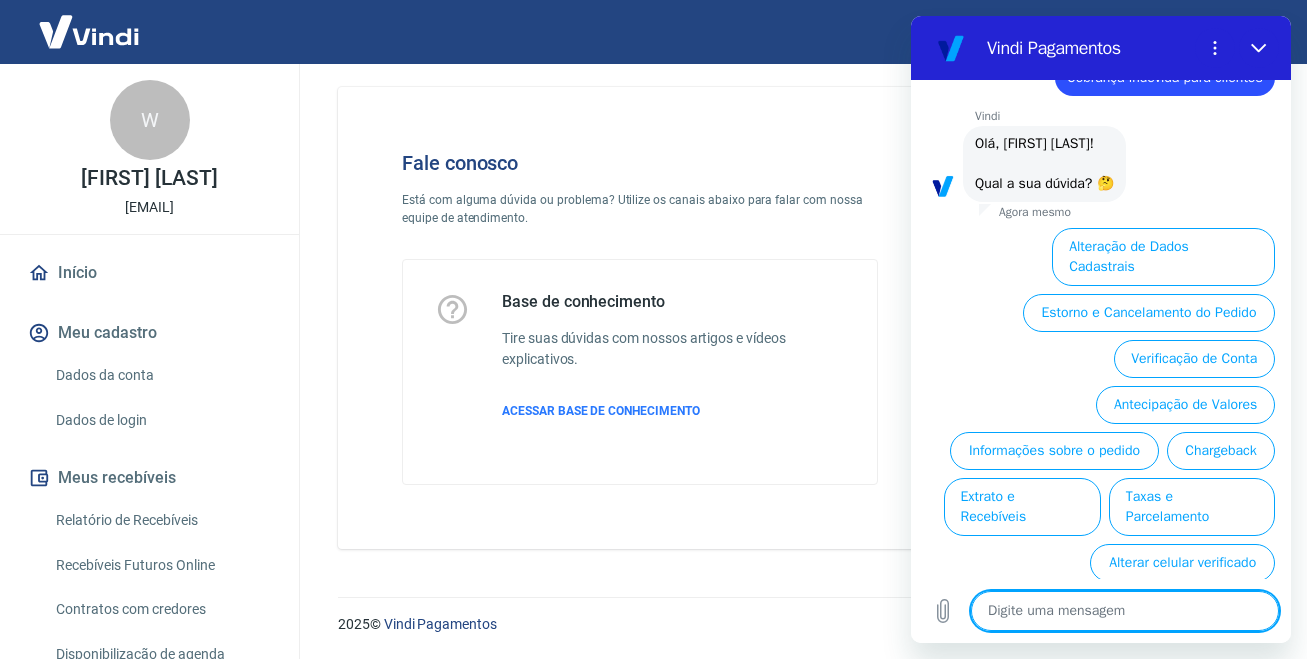 scroll, scrollTop: 74, scrollLeft: 0, axis: vertical 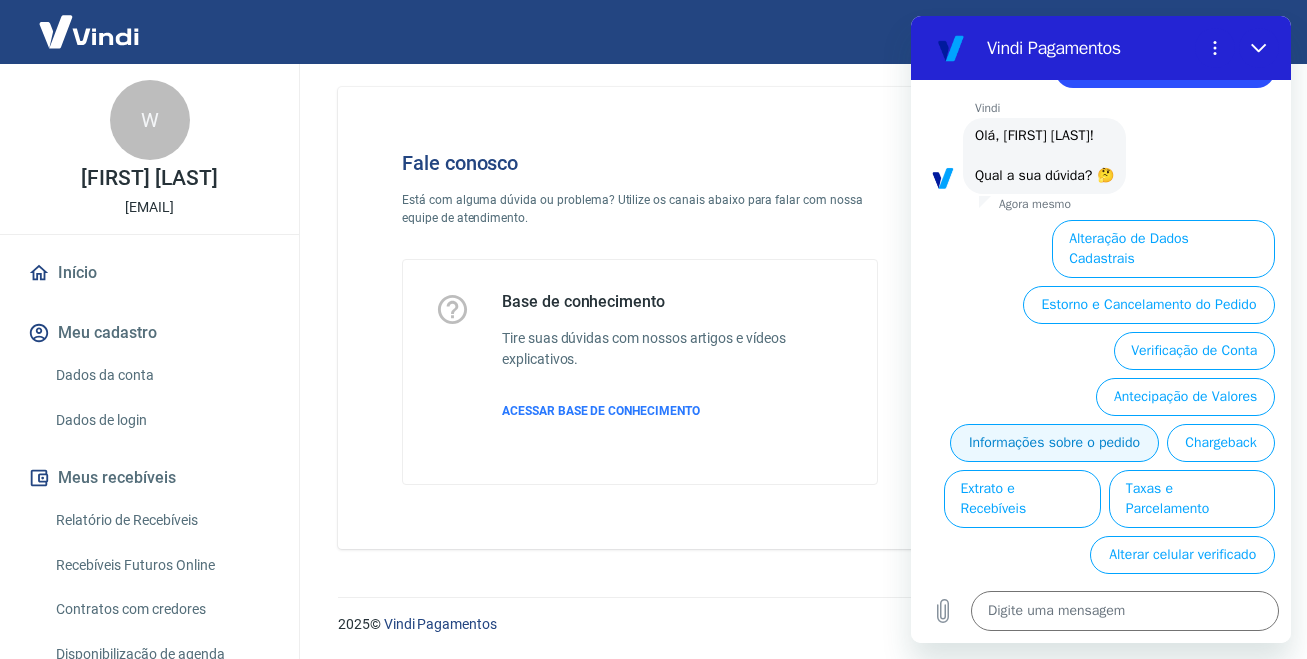 click on "Informações sobre o pedido" at bounding box center [1054, 443] 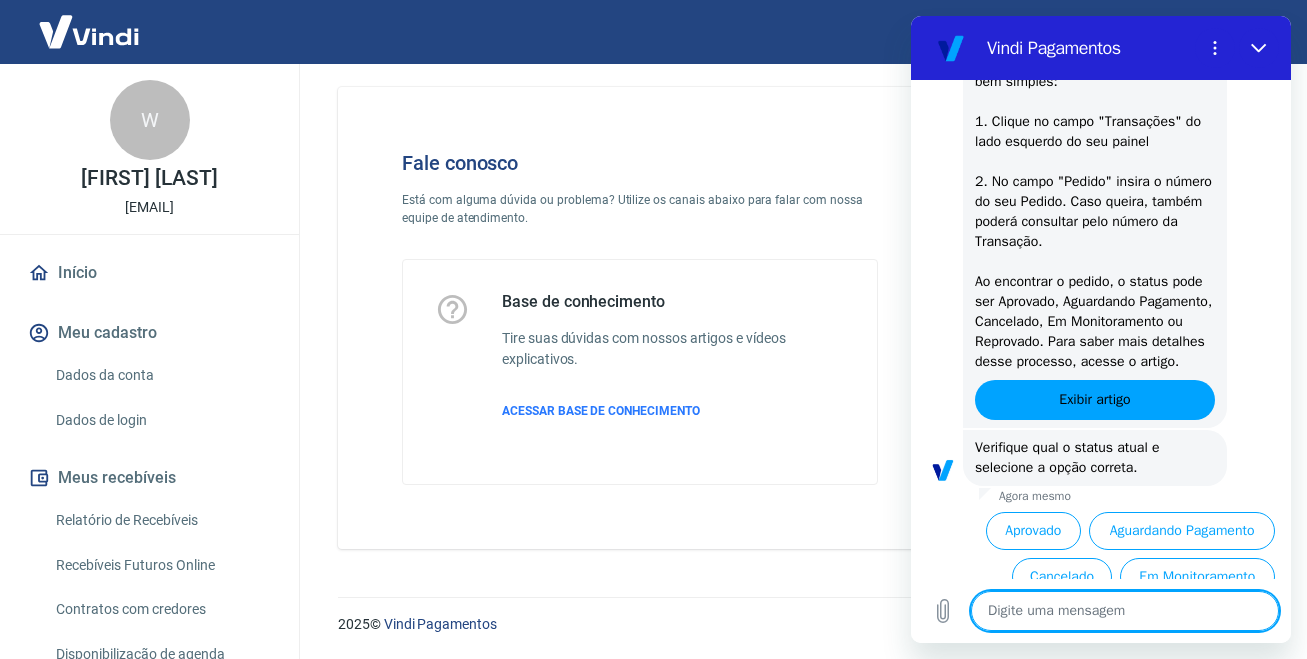 scroll, scrollTop: 464, scrollLeft: 0, axis: vertical 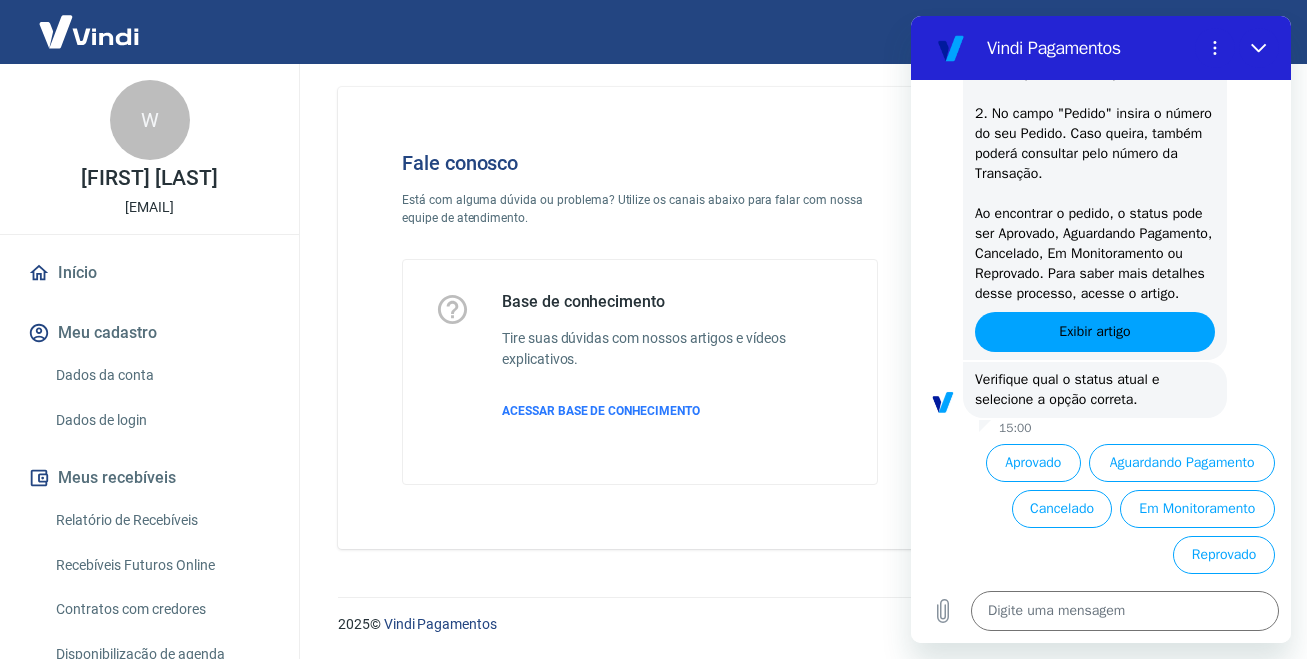 type on "x" 